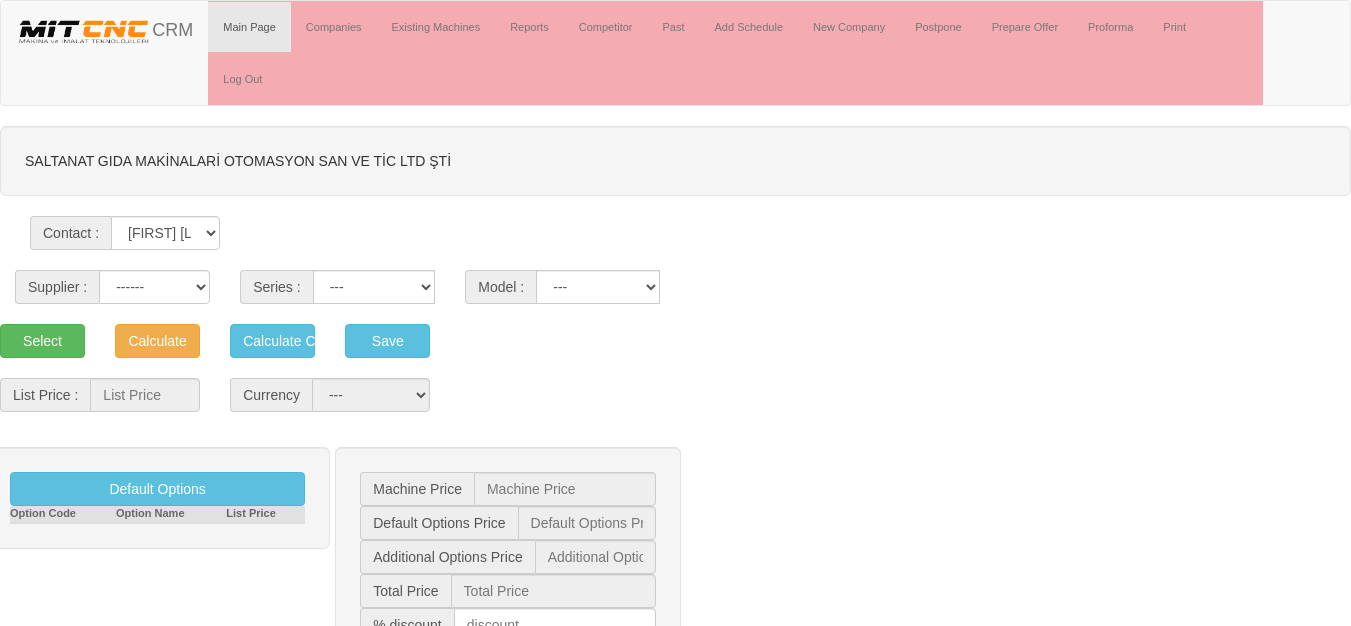 scroll, scrollTop: 0, scrollLeft: 0, axis: both 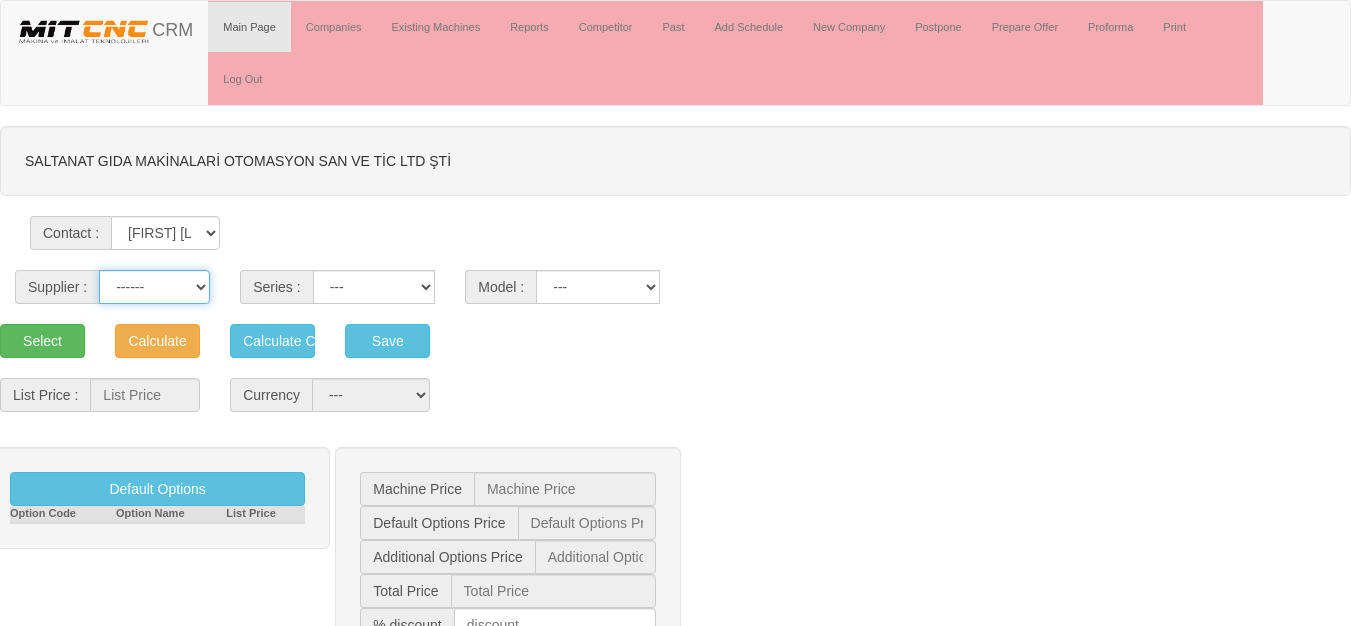 click on "------
PEAKART
COSMOS
GFIR
DUOBEI BQ
DK" at bounding box center (154, 287) 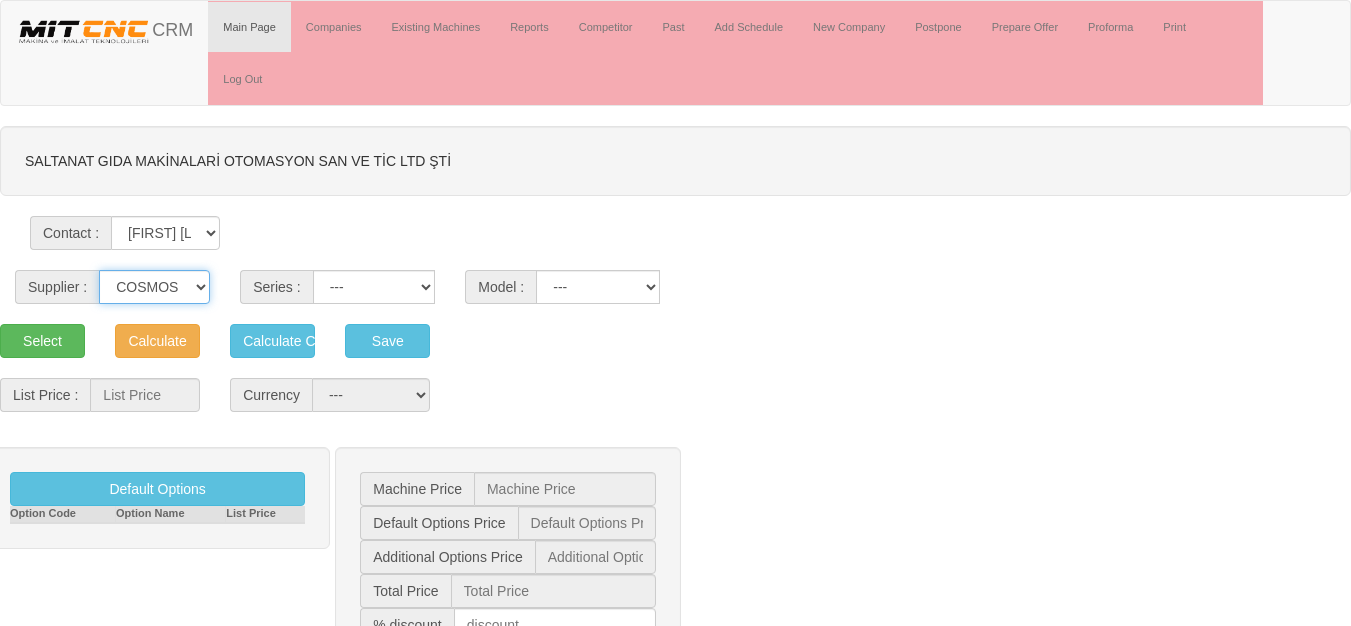 click on "------
PEAKART
COSMOS
GFIR
DUOBEI BQ
DK" at bounding box center (154, 287) 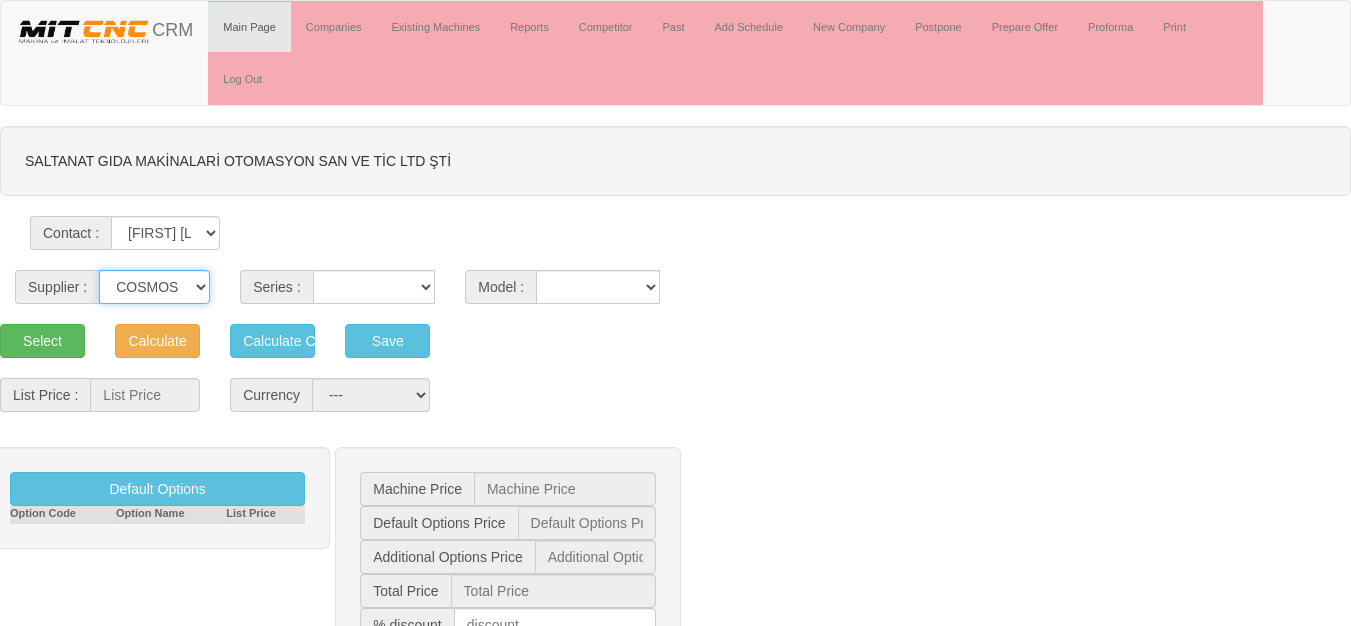 click on "------
PEAKART
COSMOS
GFIR
DUOBEI BQ
DK" at bounding box center [154, 287] 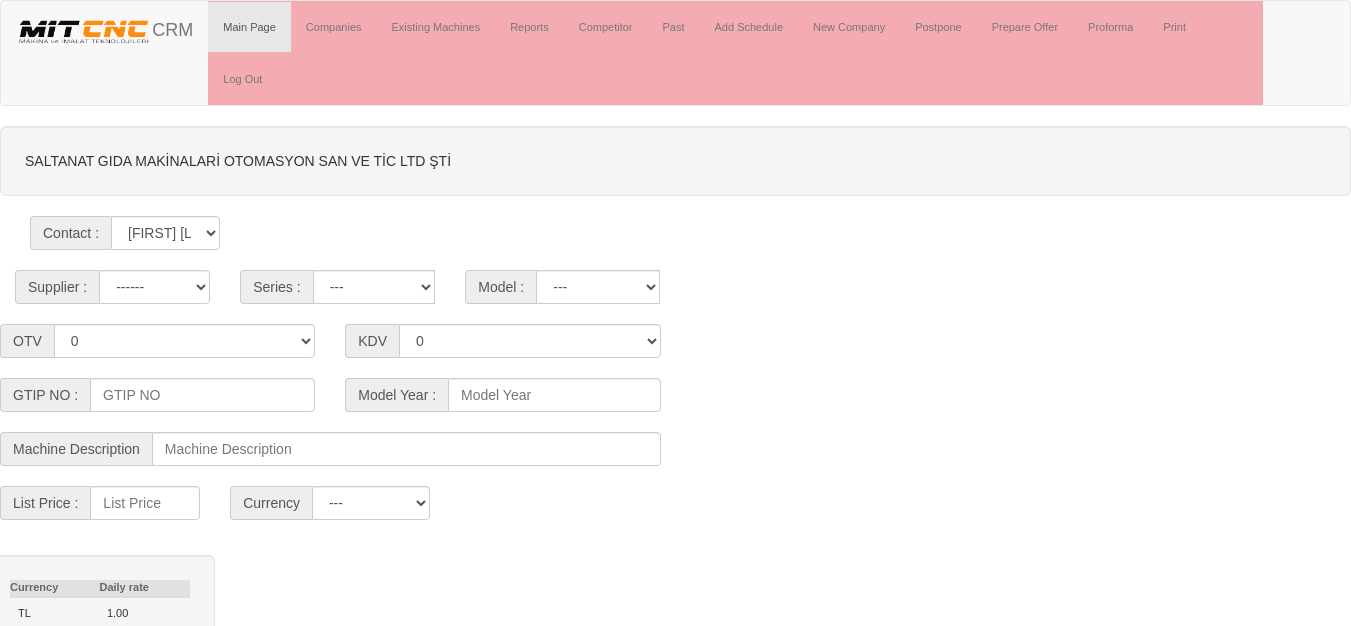 scroll, scrollTop: 0, scrollLeft: 0, axis: both 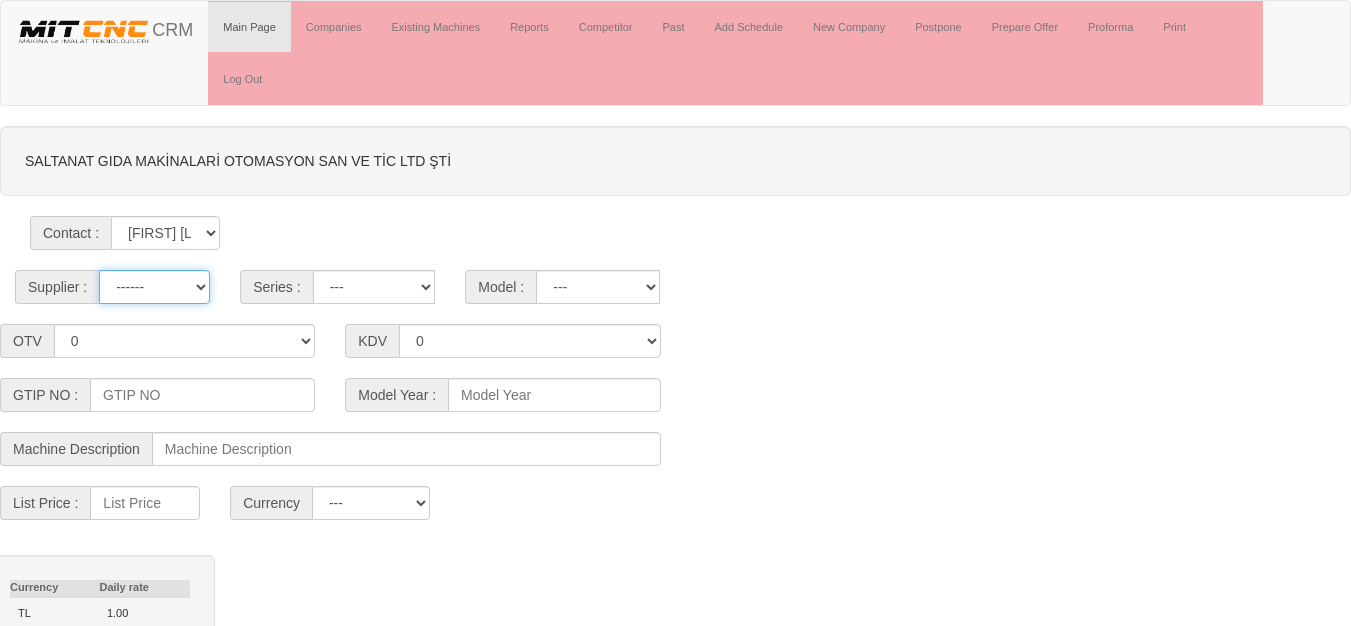 click on "------
PEAKART
COSMOS
GFIR
DUOBEI BQ
DK" at bounding box center [154, 287] 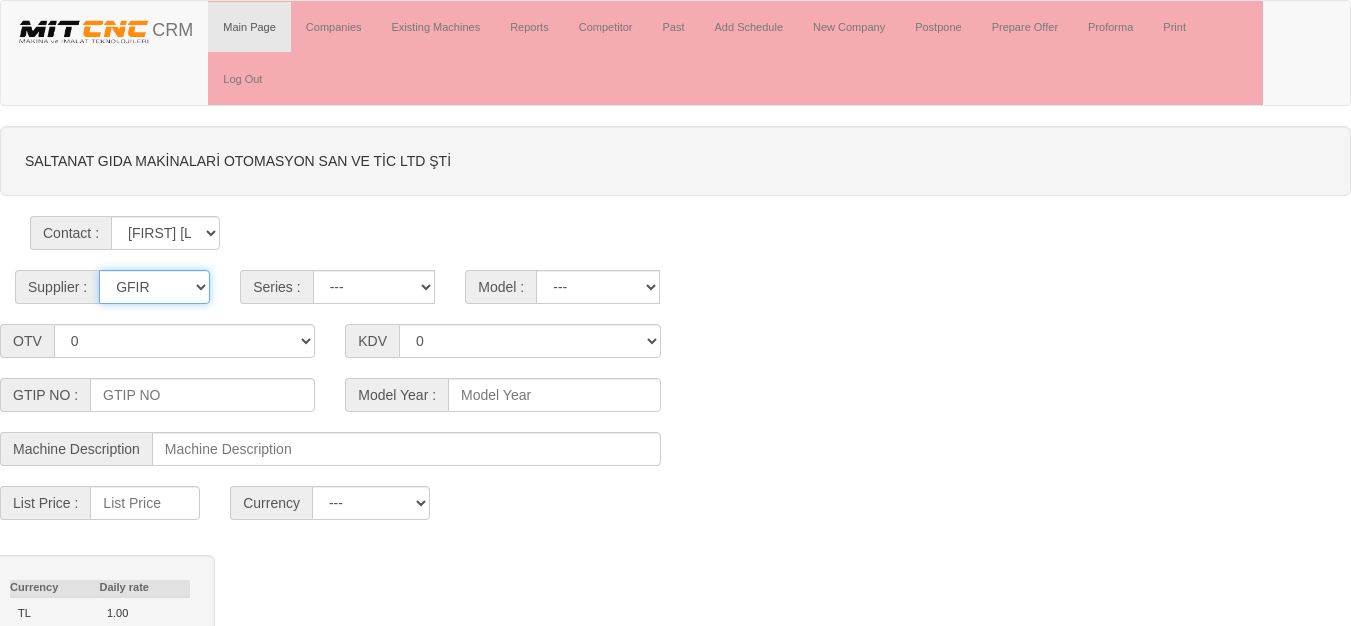 click on "------
PEAKART
COSMOS
GFIR
DUOBEI BQ
DK" at bounding box center [154, 287] 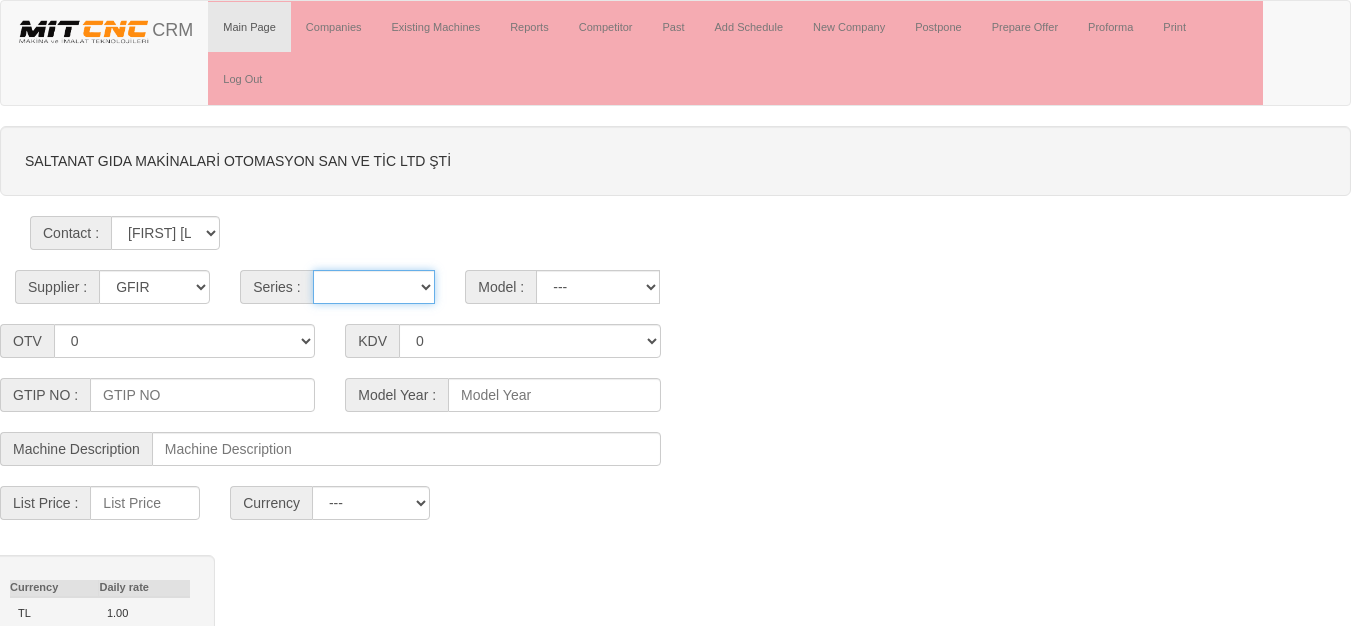 click on "MT
G
TX
TF
GANTRY AUTOMATION
TS
MD
MYT" at bounding box center (374, 287) 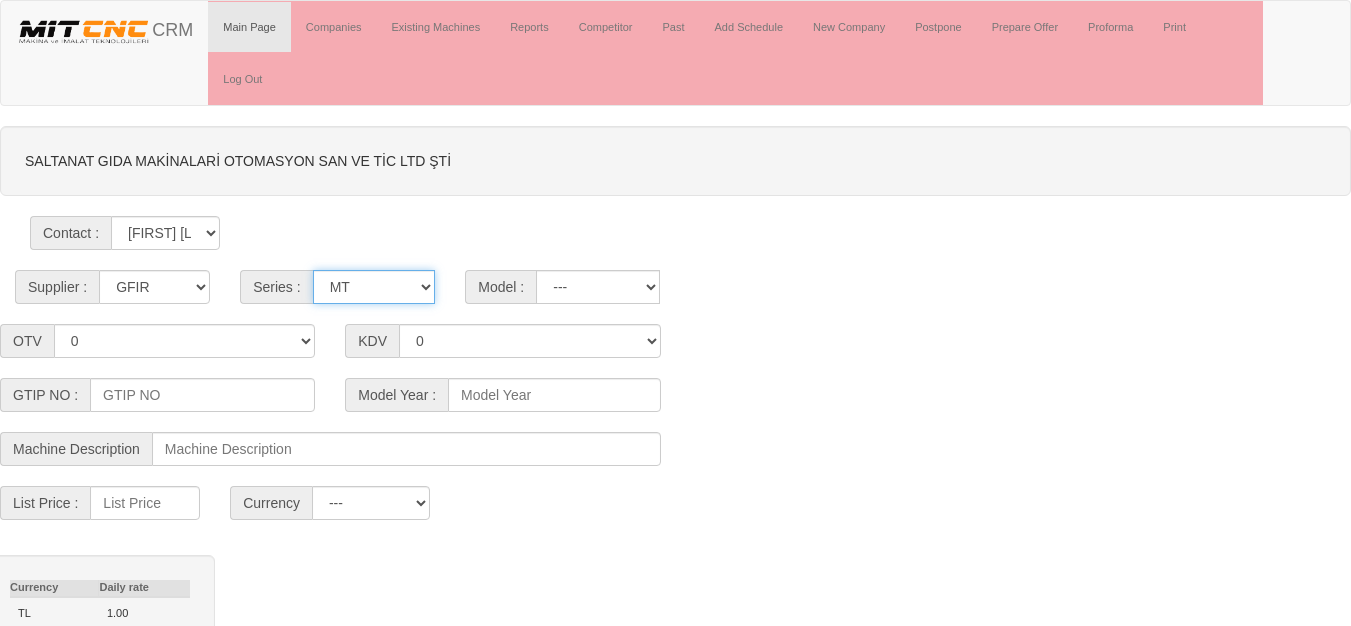 click on "MT
G
TX
TF
GANTRY AUTOMATION
TS
MD
MYT" at bounding box center (374, 287) 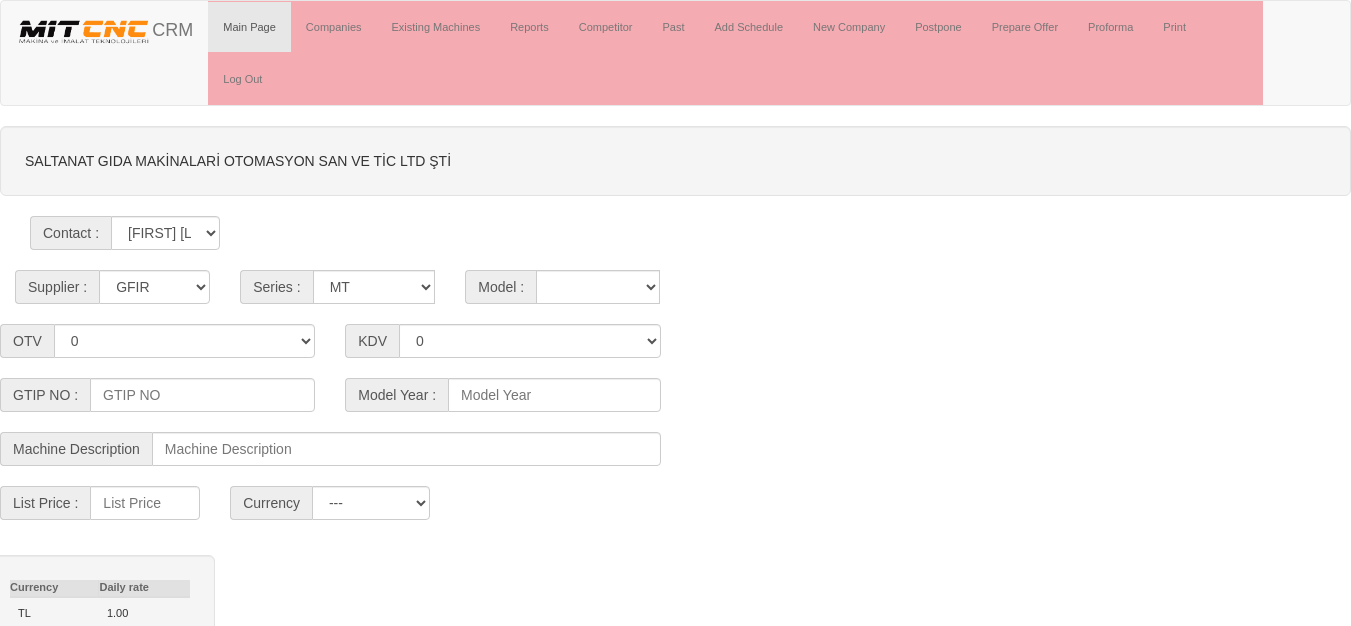 click on "SALTANAT GIDA MAKİNALARİ OTOMASYON SAN VE TİC LTD ŞTİ
Contact :
Recep OMAÇ
Supplier :
------
PEAKART
COSMOS
GFIR
DUOBEI BQ
DK
Series   :" at bounding box center (675, 541) 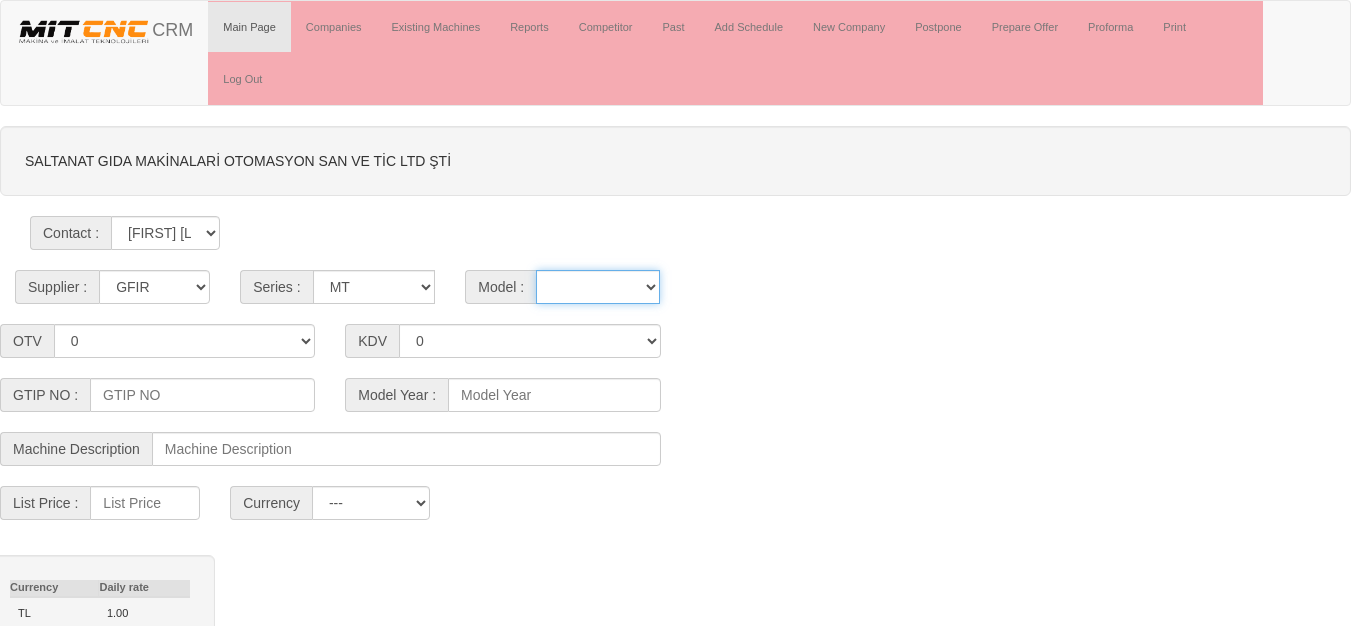 click on "10-1300
10-500
10-500C
10-800
10-800C
4530
6-200
8 Plus
8 PlusC
8-300
8-300C
8-500
8-500C" at bounding box center [598, 287] 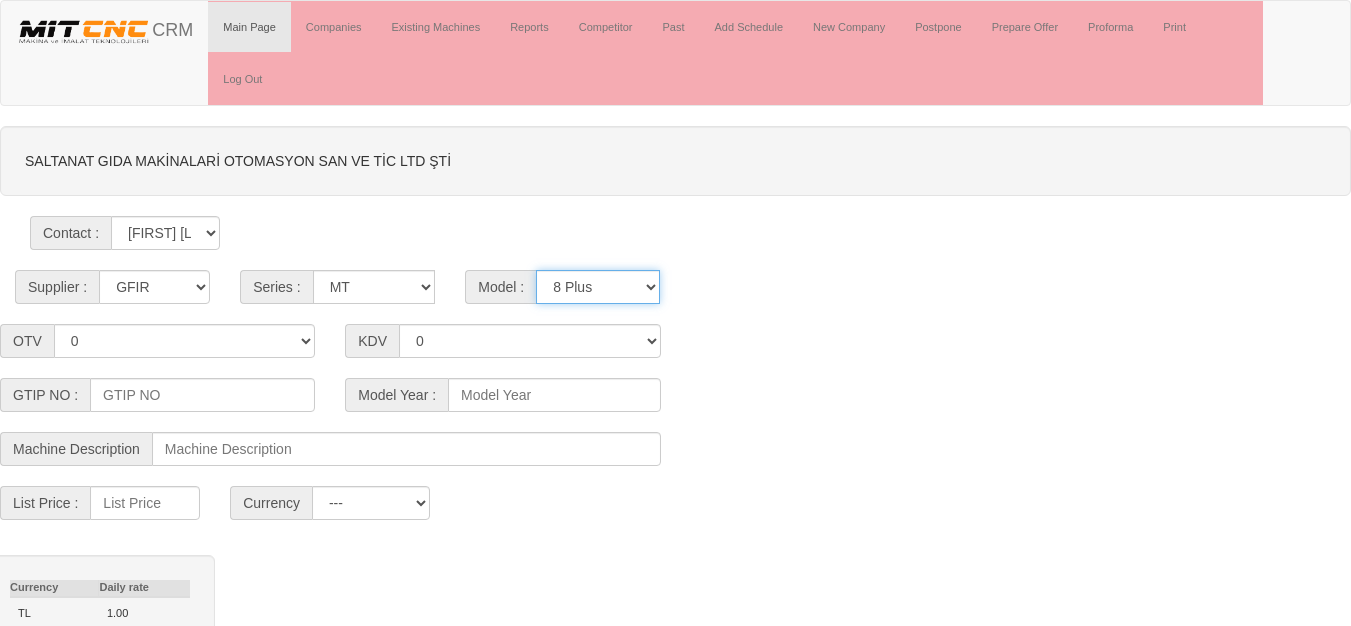 click on "10-1300
10-500
10-500C
10-800
10-800C
4530
6-200
8 Plus
8 PlusC
8-300
8-300C
8-500
8-500C" at bounding box center (598, 287) 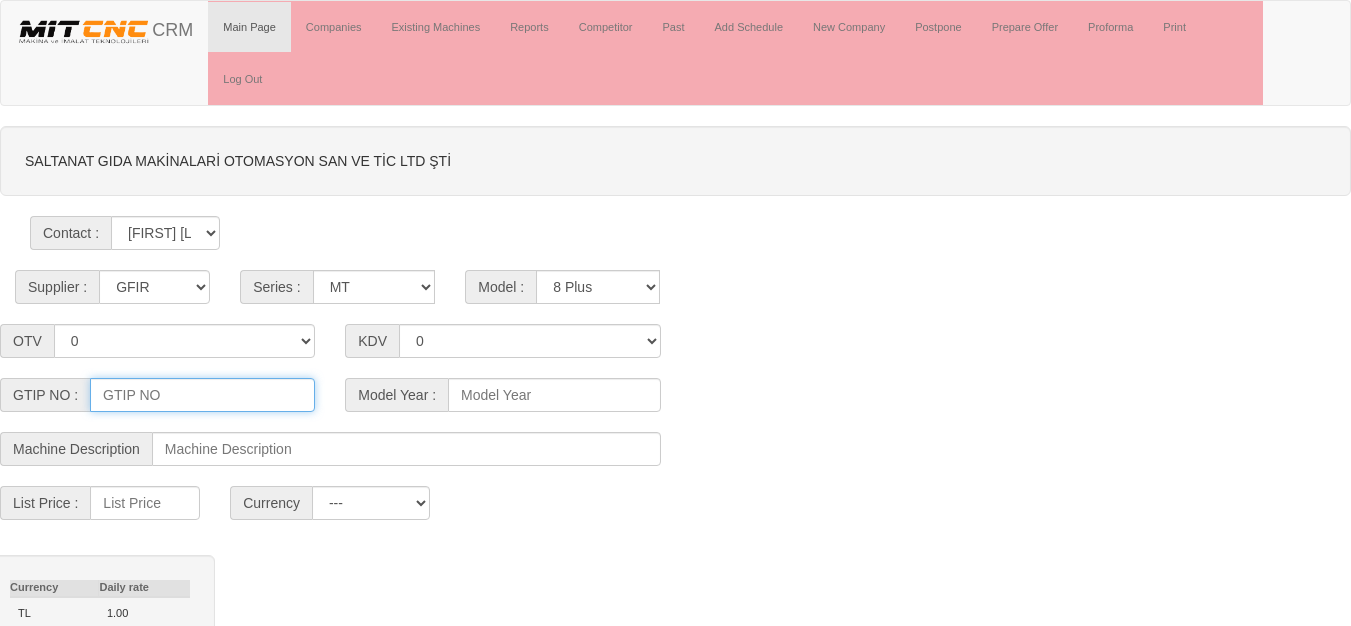 click at bounding box center [202, 395] 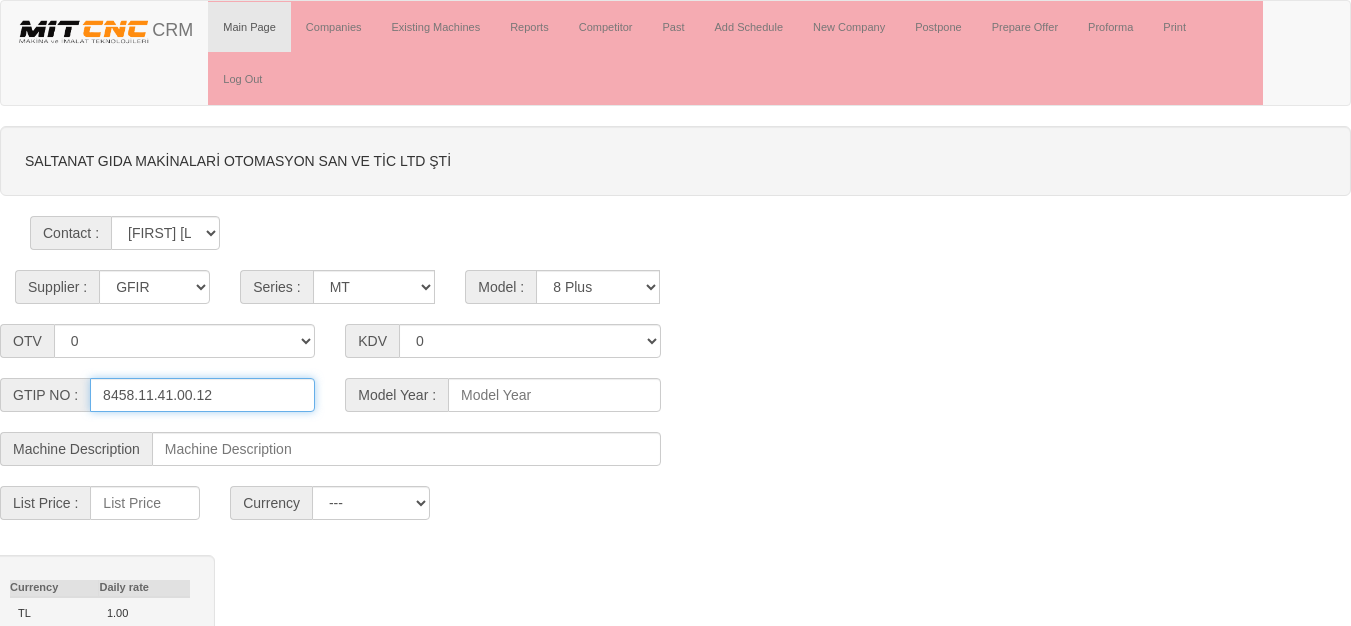 type on "8458.11.41.00.12" 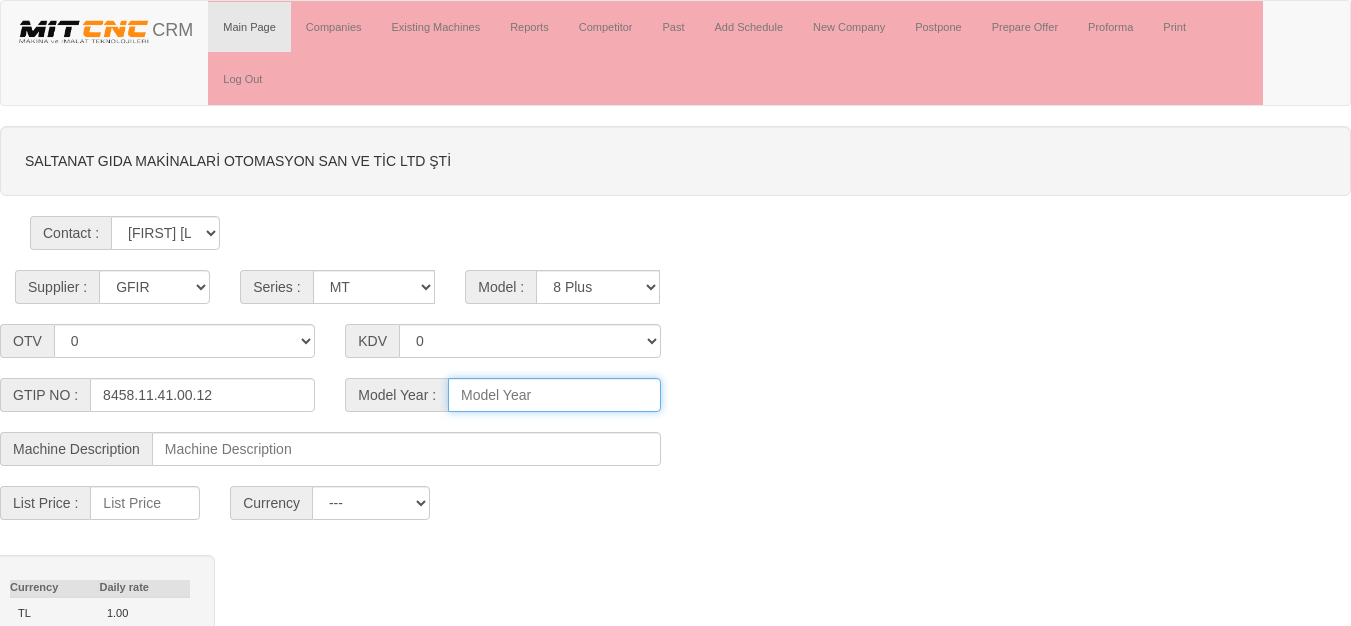 click at bounding box center [554, 395] 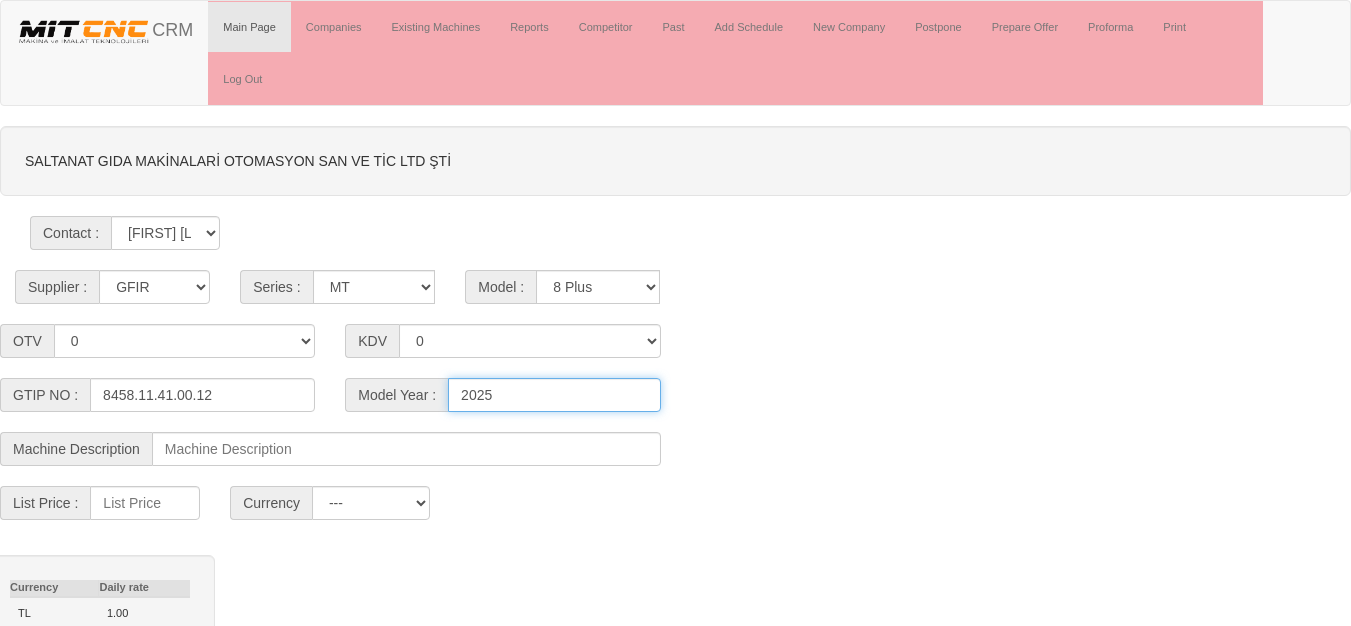 type on "2025" 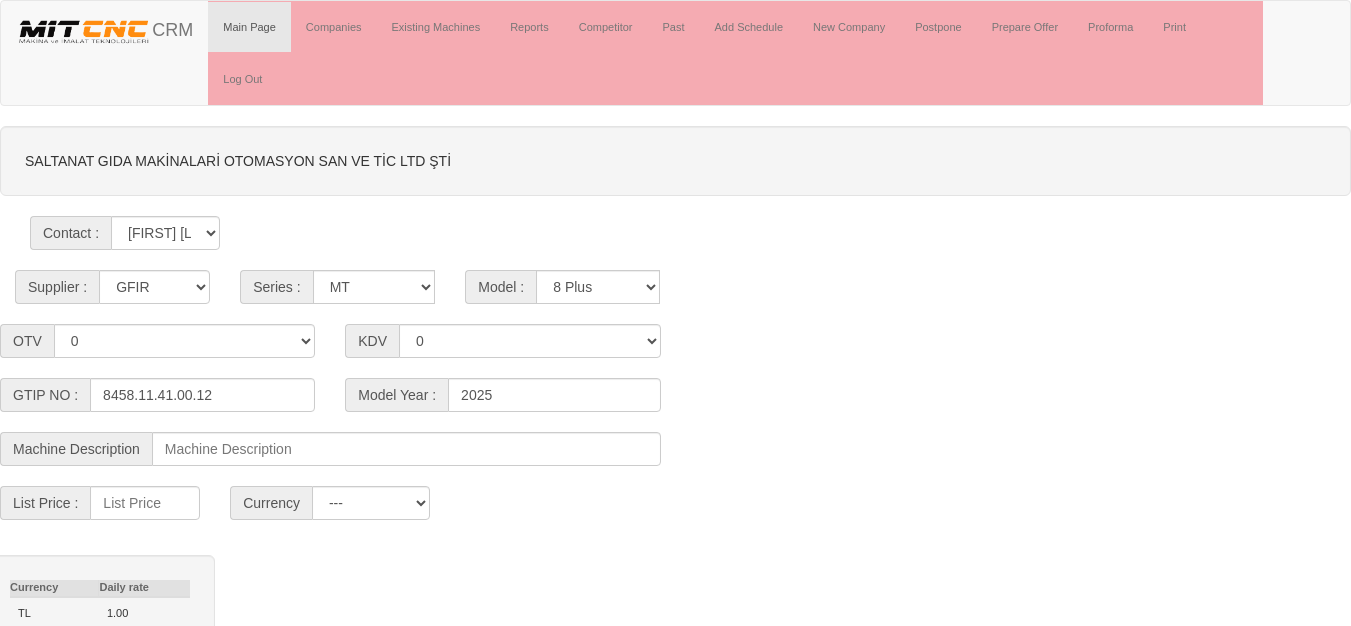 drag, startPoint x: 929, startPoint y: 321, endPoint x: 742, endPoint y: 356, distance: 190.24721 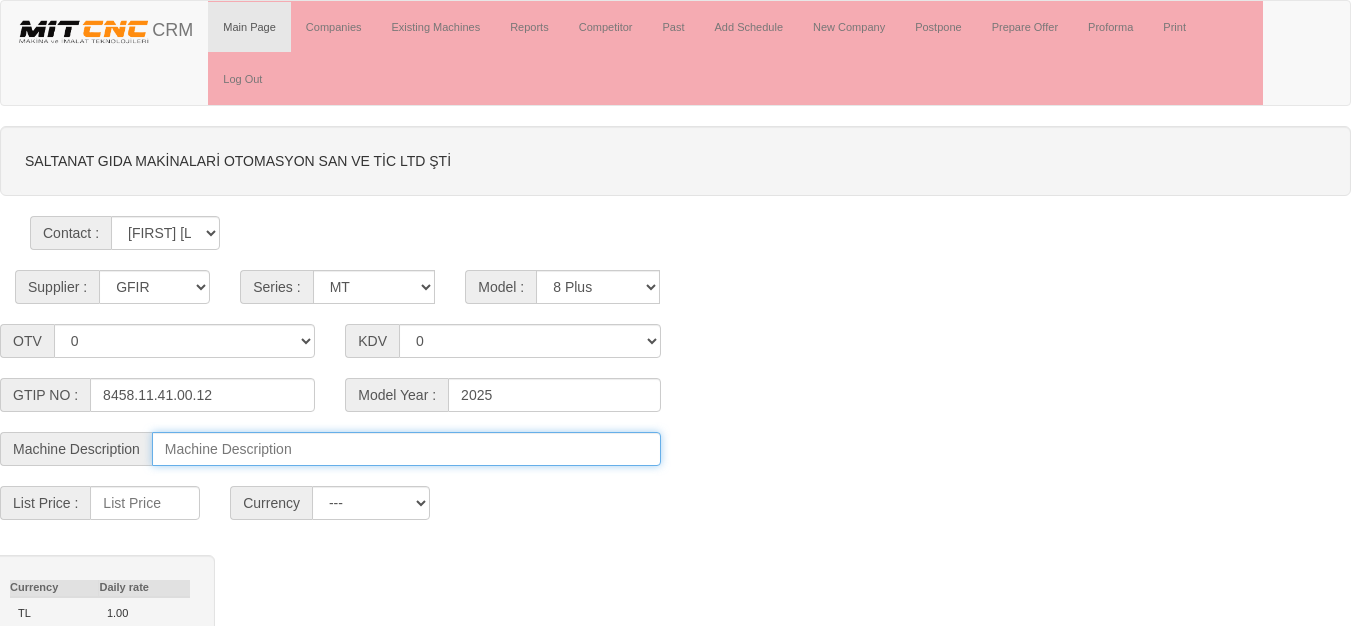click at bounding box center [406, 449] 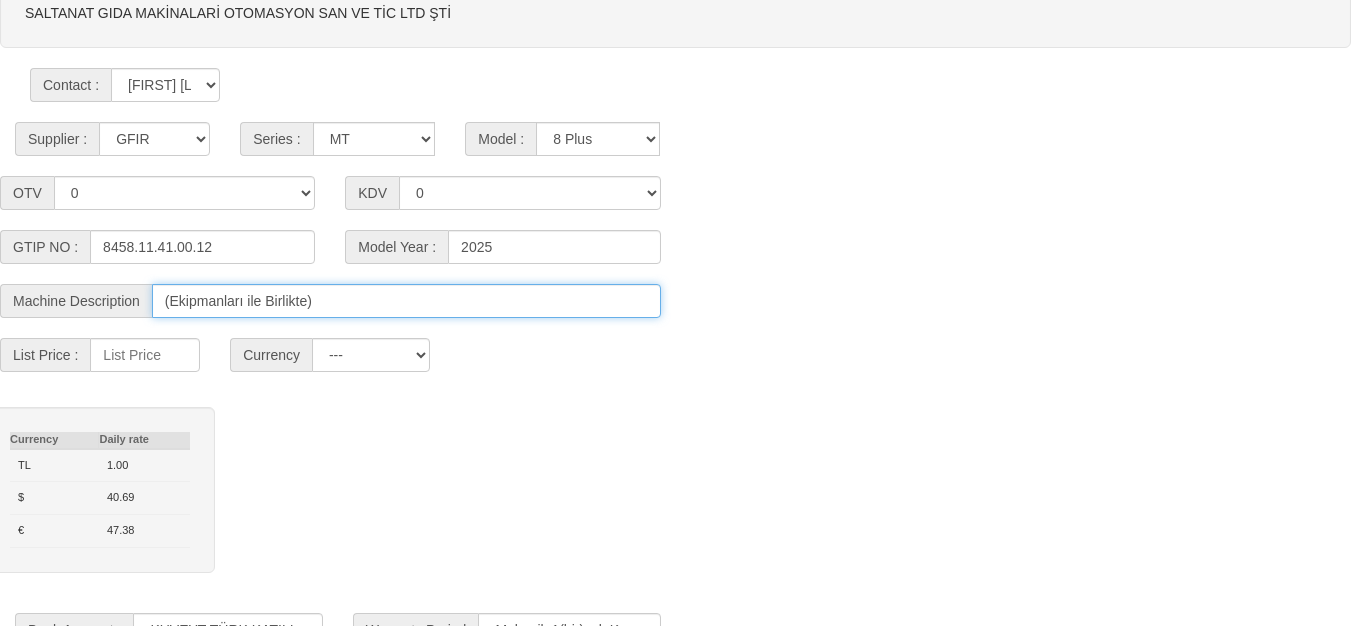 scroll, scrollTop: 200, scrollLeft: 0, axis: vertical 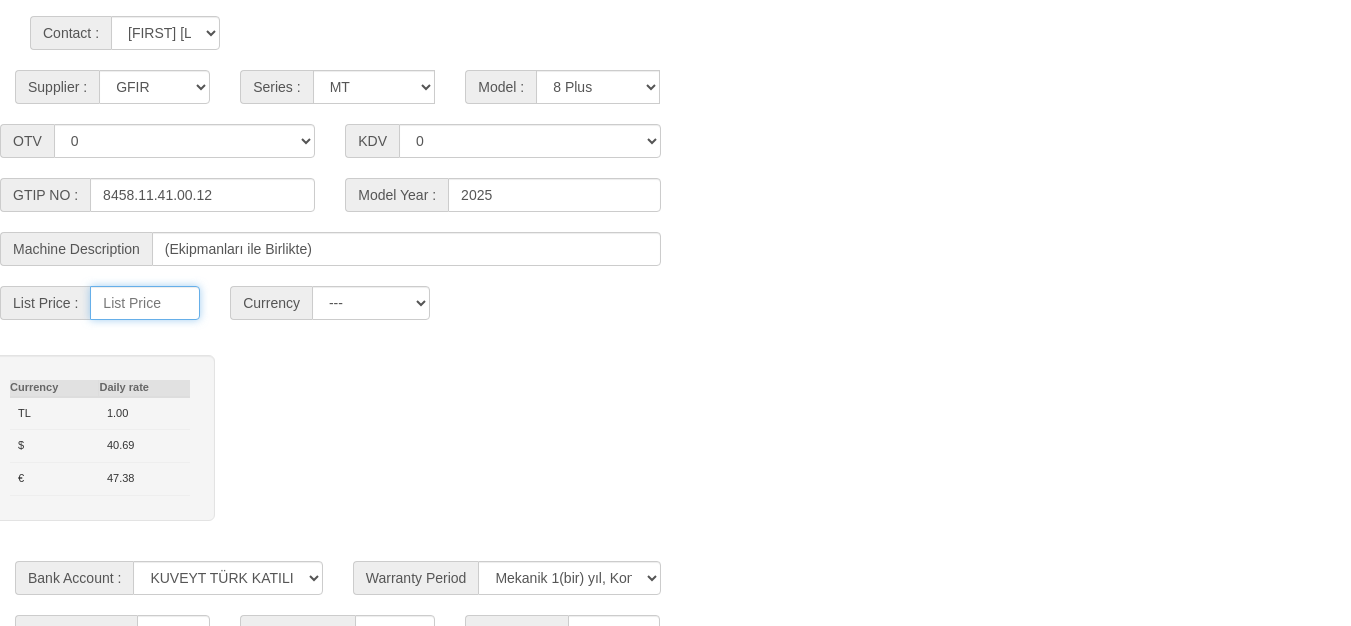 click at bounding box center (145, 303) 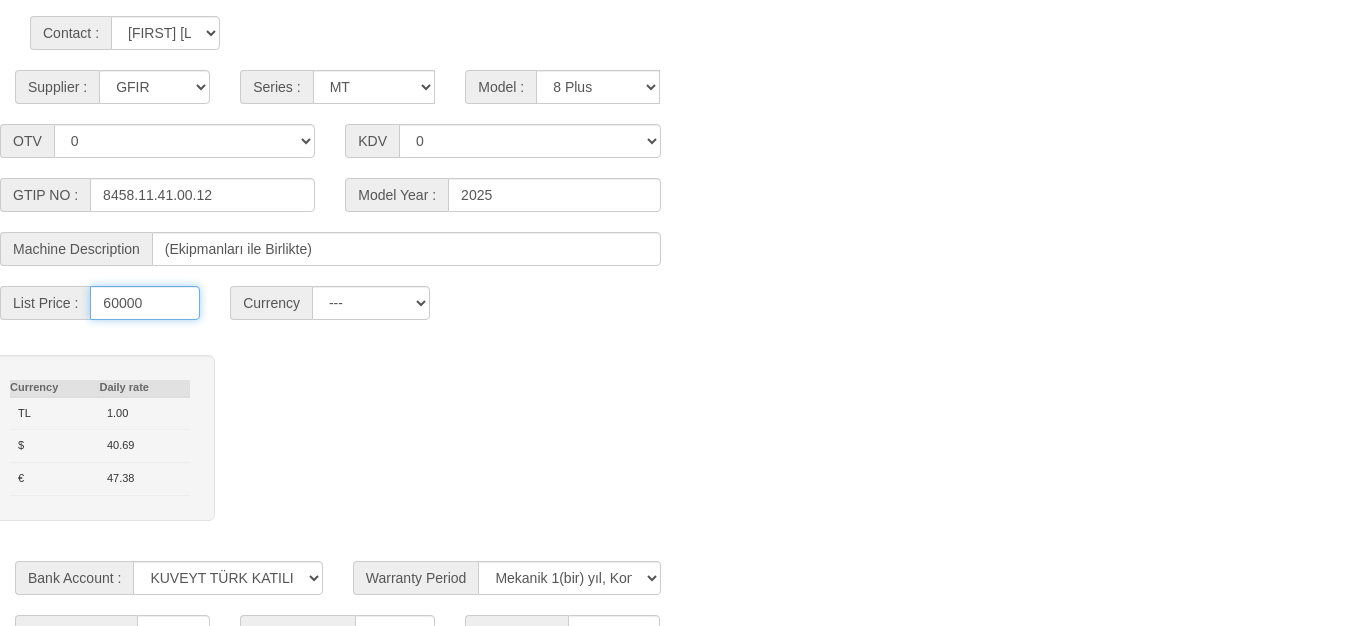 type on "60000" 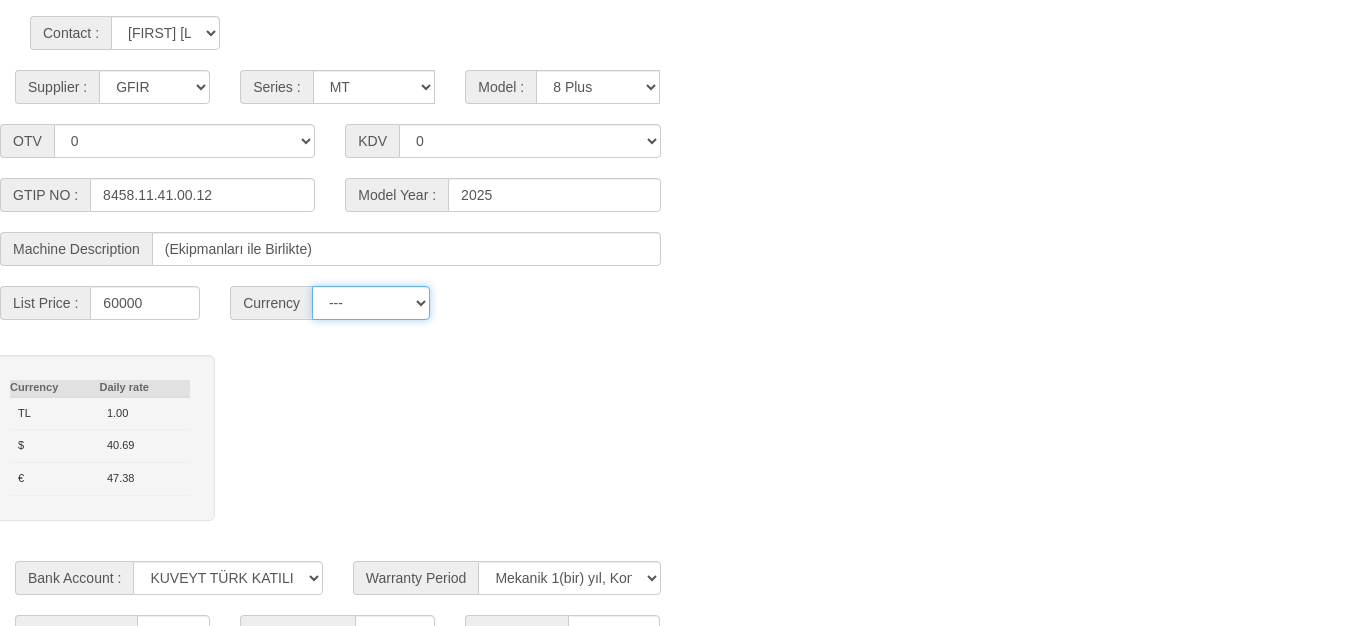 click on "---
TL
$
€" at bounding box center [371, 303] 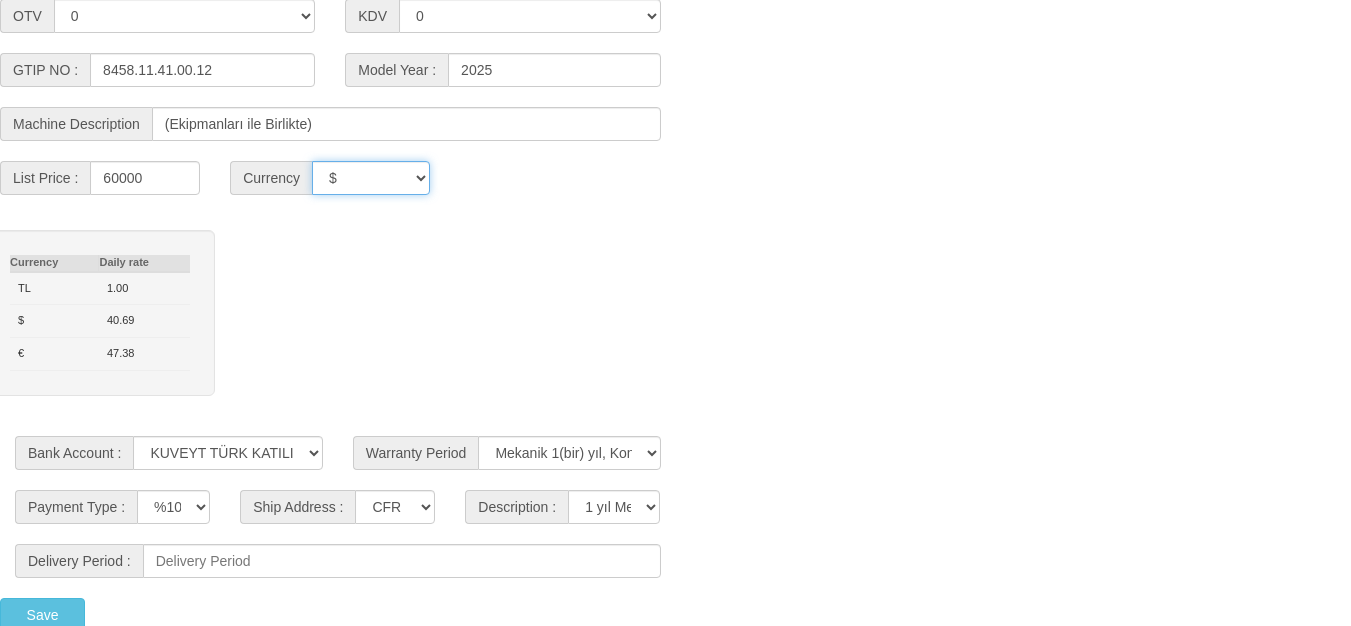 scroll, scrollTop: 331, scrollLeft: 0, axis: vertical 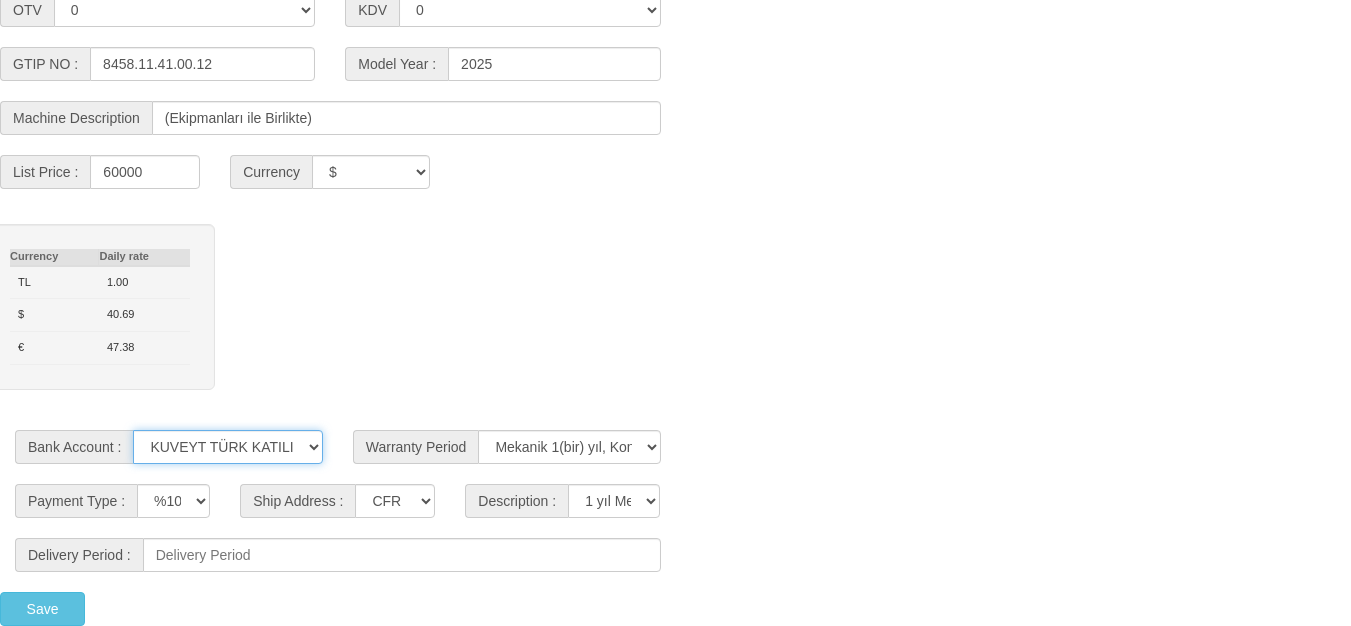 click on "KUVEYT TÜRK KATILIM BANKASI A.Ş." at bounding box center (227, 447) 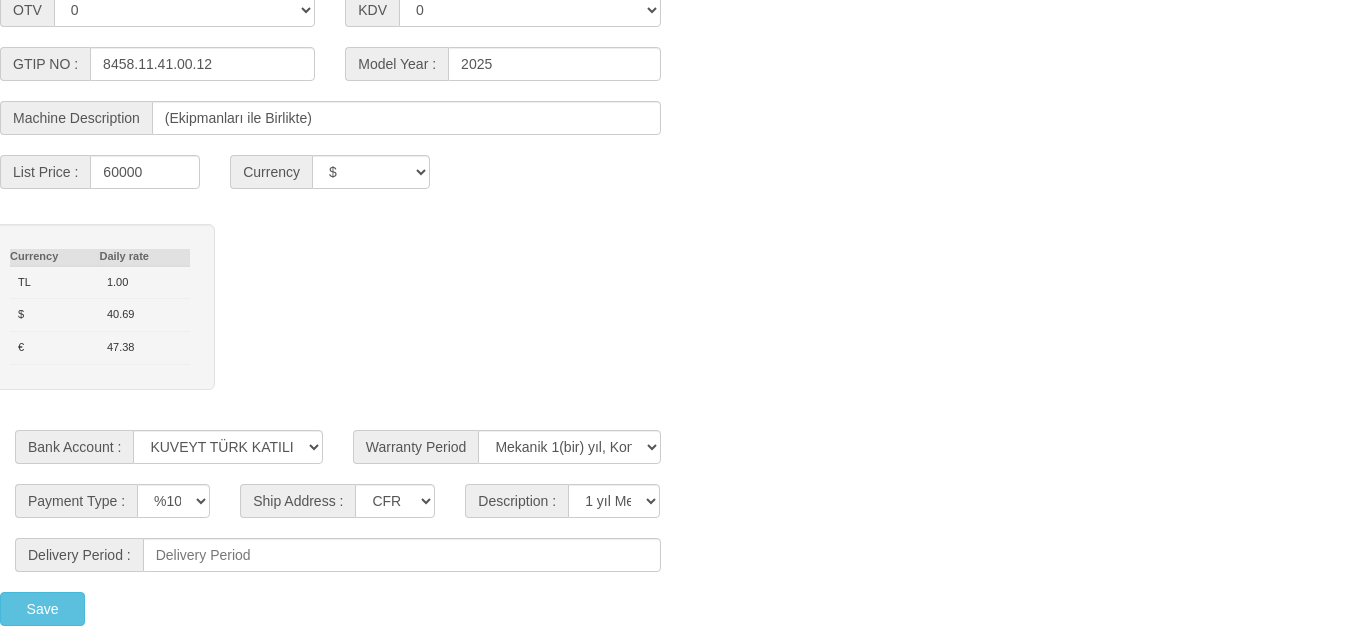 click on "Calculate
Save
Currency
Daily rate
TL
1.00
$
40.69
€
47.38" at bounding box center (675, 317) 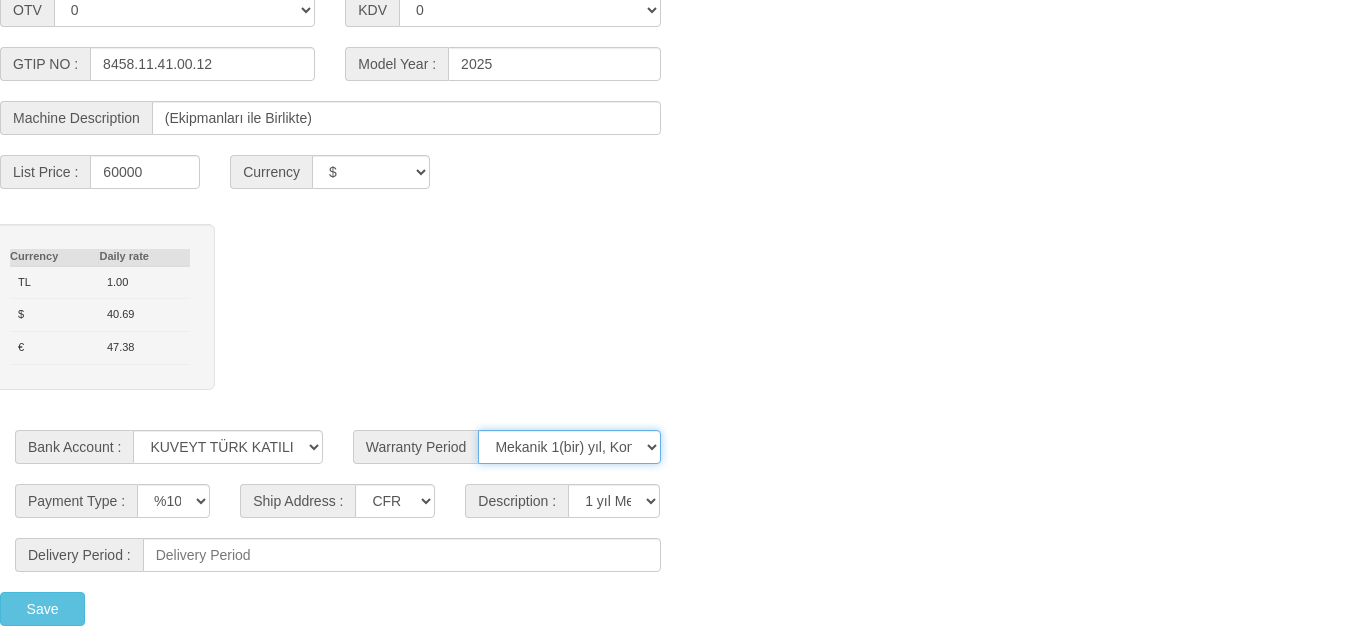 click on "Mekanik 1(bir) yıl, Kontrol ünitesi 2(iki) yıl" at bounding box center [569, 447] 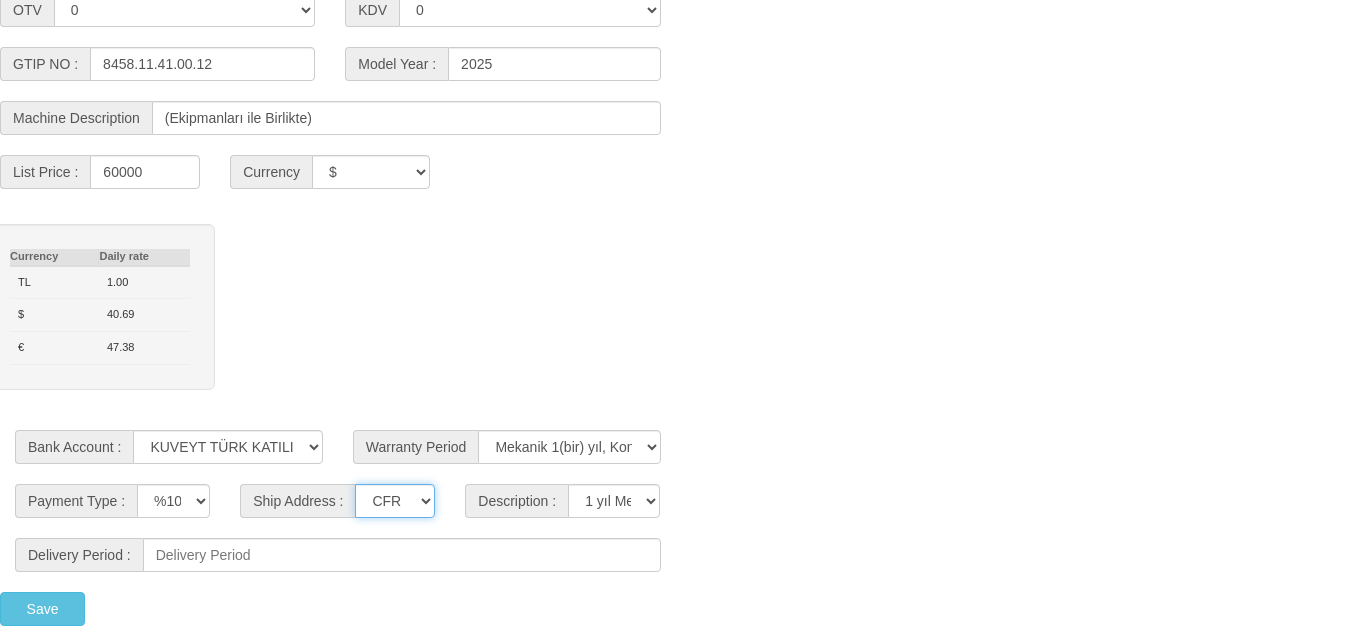 click on "CFR İZMİT
CIF/İZMİT (Gümrük Vergisi , Nakliye ve KDV Dahil Değildir.)
CIF/İSTANBUL (Gümrük Vergisi , Nakliye ve KDV Dahil Değildir.)
CIF/DERİNCE(İLTER ANTREPO)" at bounding box center [395, 501] 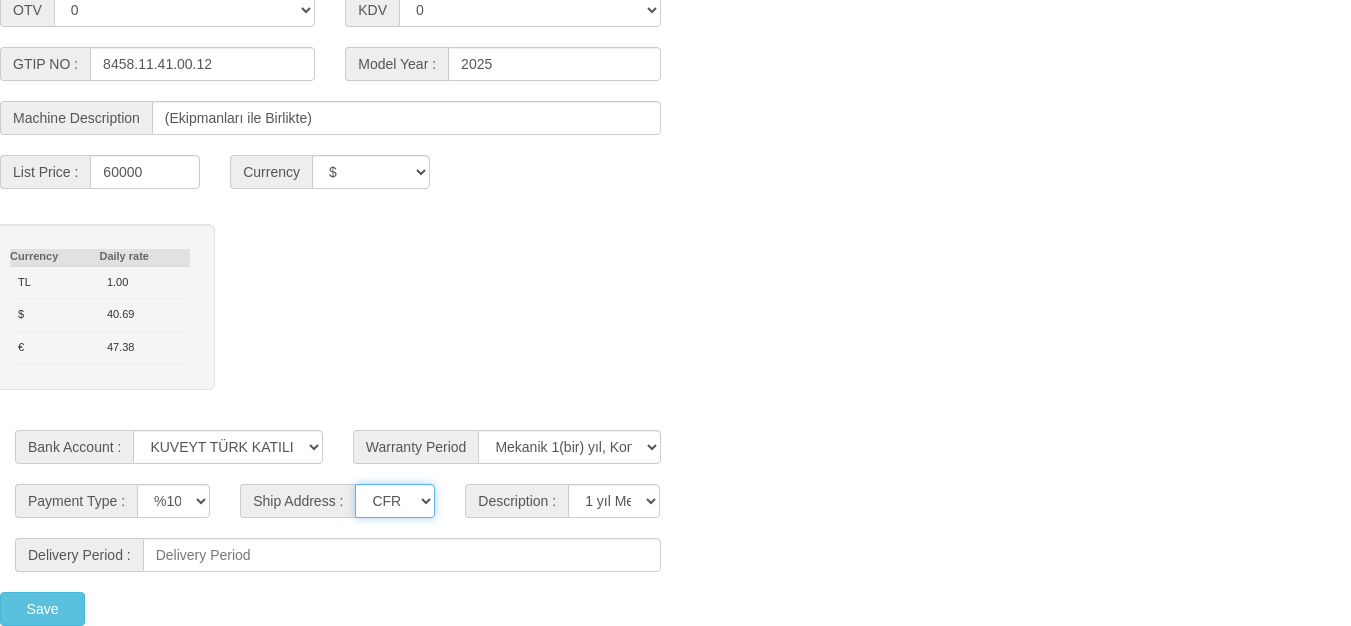 select on "CIF/DERİNCE(İLTER ANTREPO)" 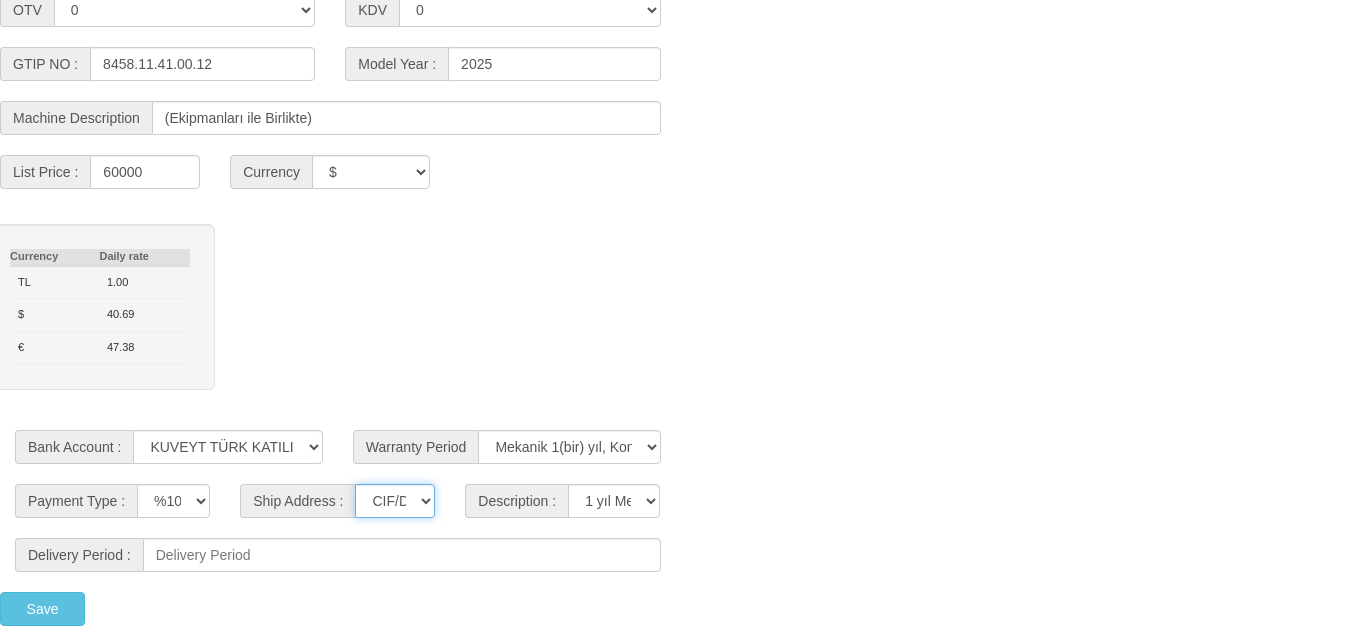 click on "CFR İZMİT
CIF/İZMİT (Gümrük Vergisi , Nakliye ve KDV Dahil Değildir.)
CIF/İSTANBUL (Gümrük Vergisi , Nakliye ve KDV Dahil Değildir.)
CIF/DERİNCE(İLTER ANTREPO)" at bounding box center (395, 501) 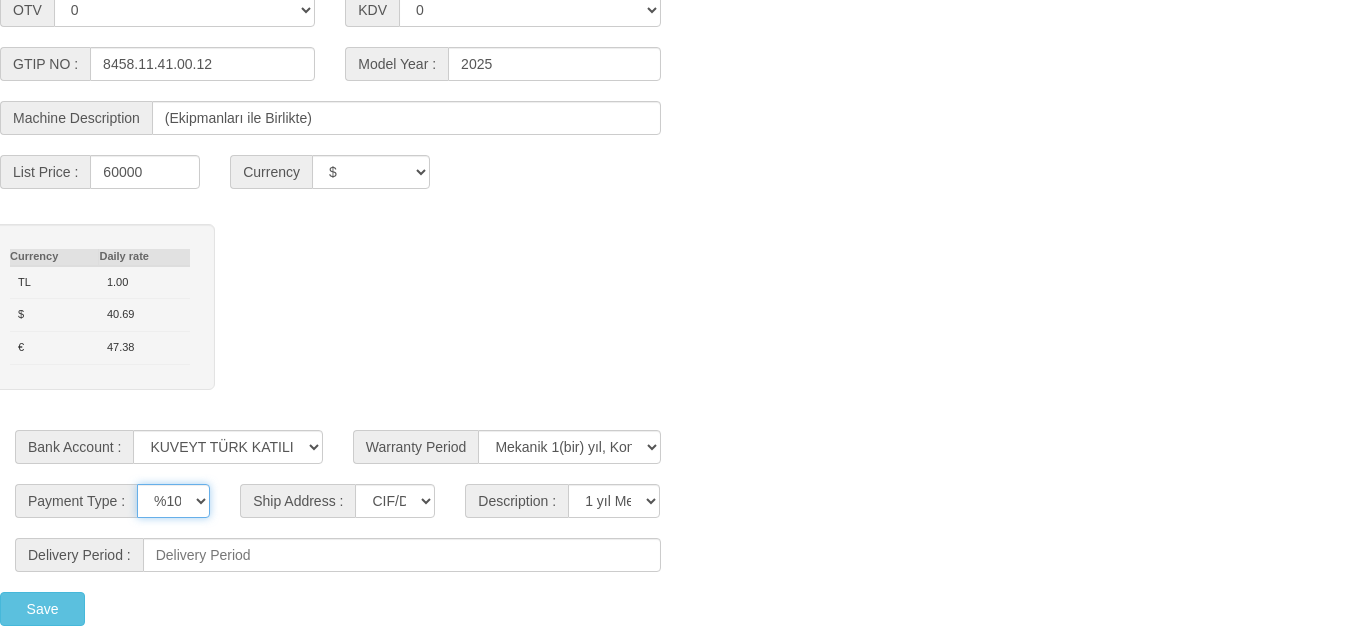 click on "%100 Advance / Peşin
Vesaik Mukabili
Gayrikabulurücu Akreditif
Leasing ile %20 Peşin Gerisi 12 Eşit Taksit ( %0 Faiz)
Leasing (TT Payment)
Leasing (Akreditif)
Sevkiyat öncesi peşin
30 gün
Leasing ile, siparişte %20 Peşin Ödeme, geri kalan vade farksız 12 ay eşit taksit" at bounding box center (173, 501) 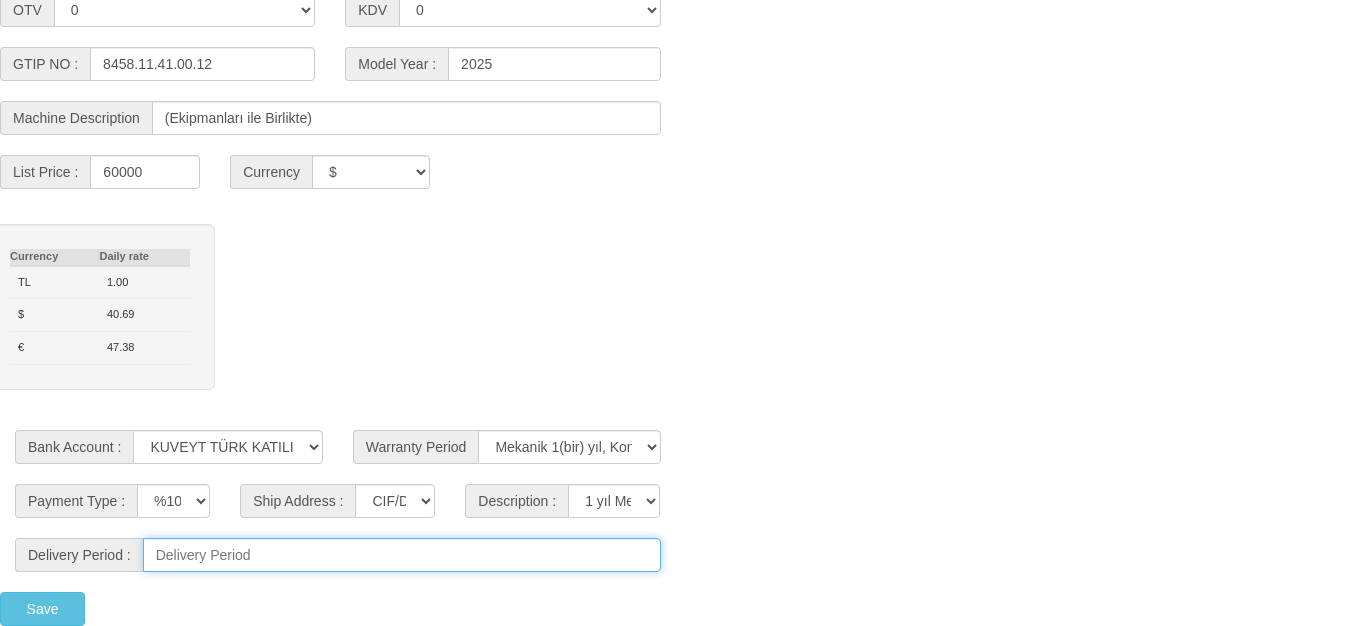 click at bounding box center [402, 555] 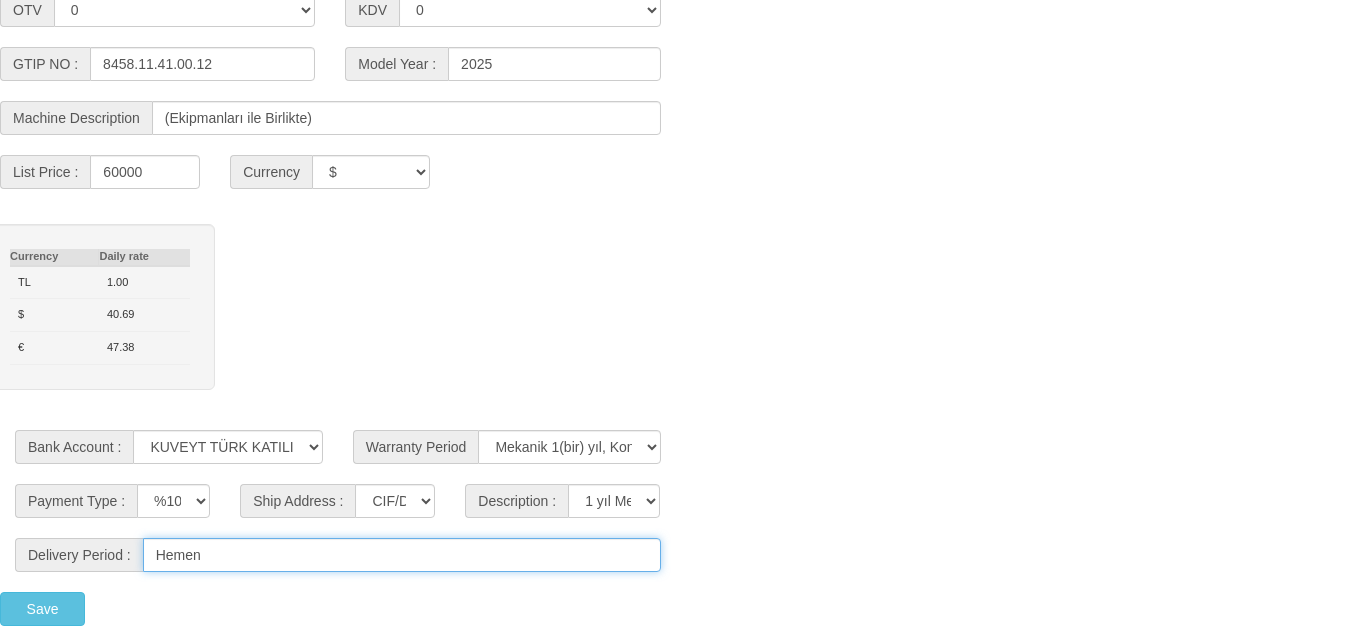 type on "Hemen" 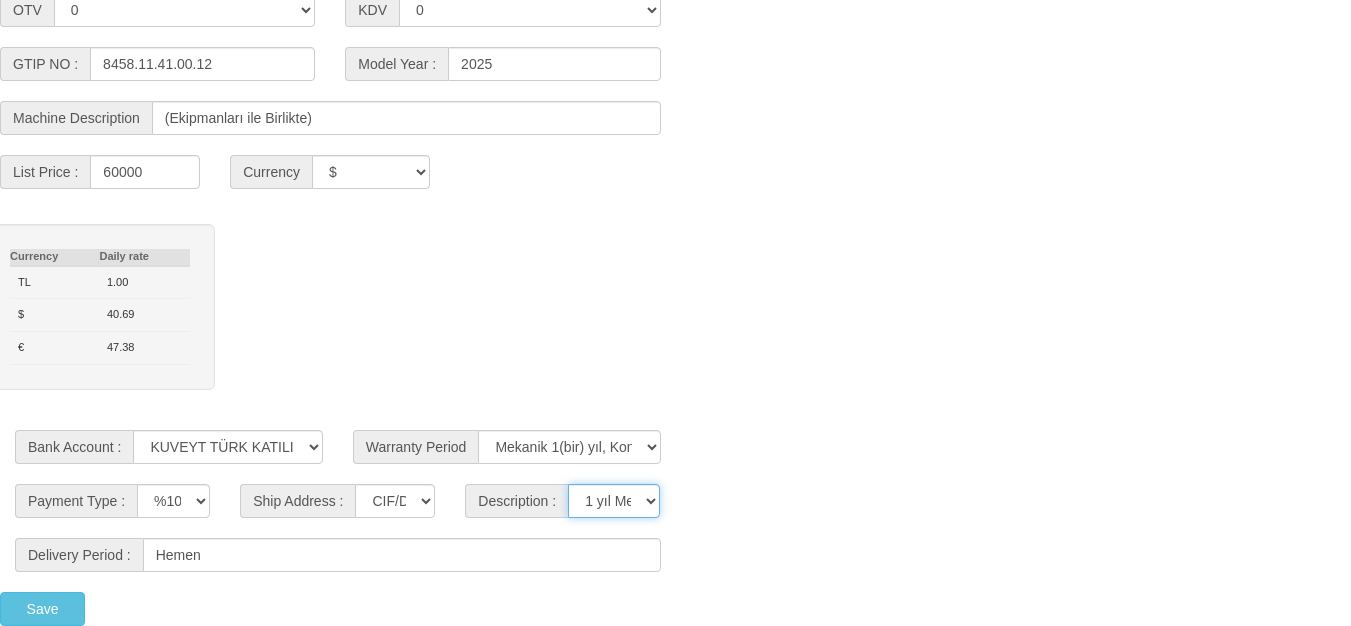 click on "**********" at bounding box center [614, 501] 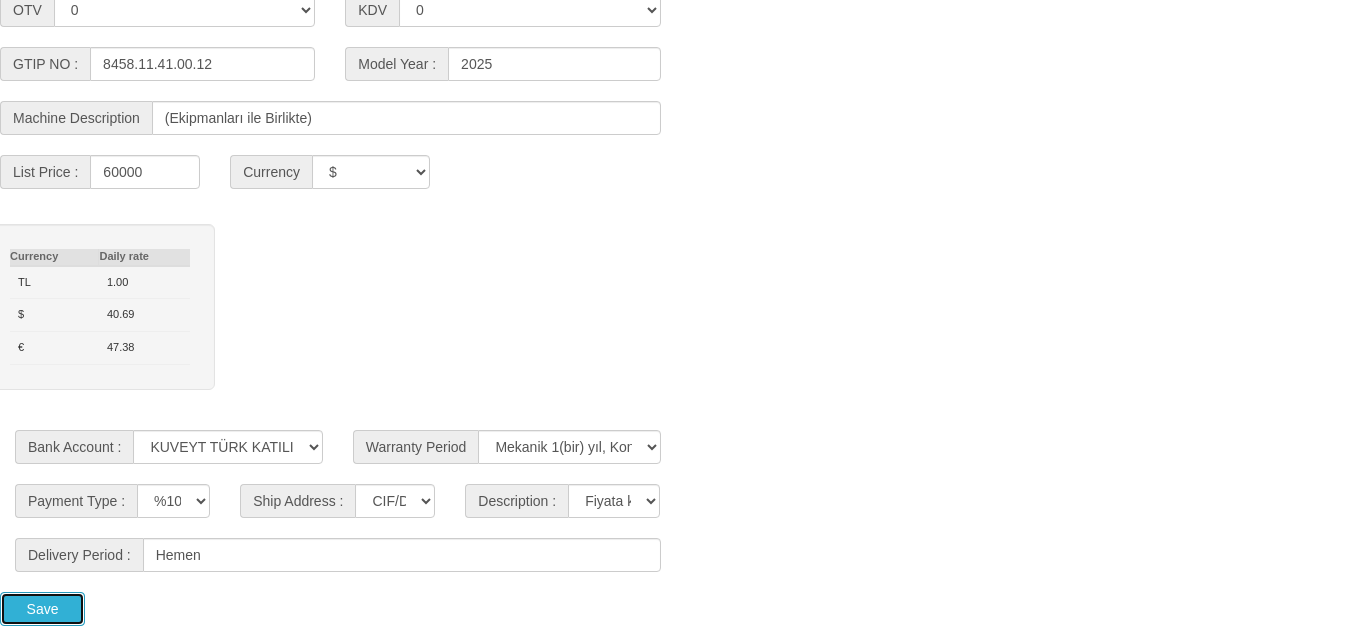 click on "Save" at bounding box center (42, 609) 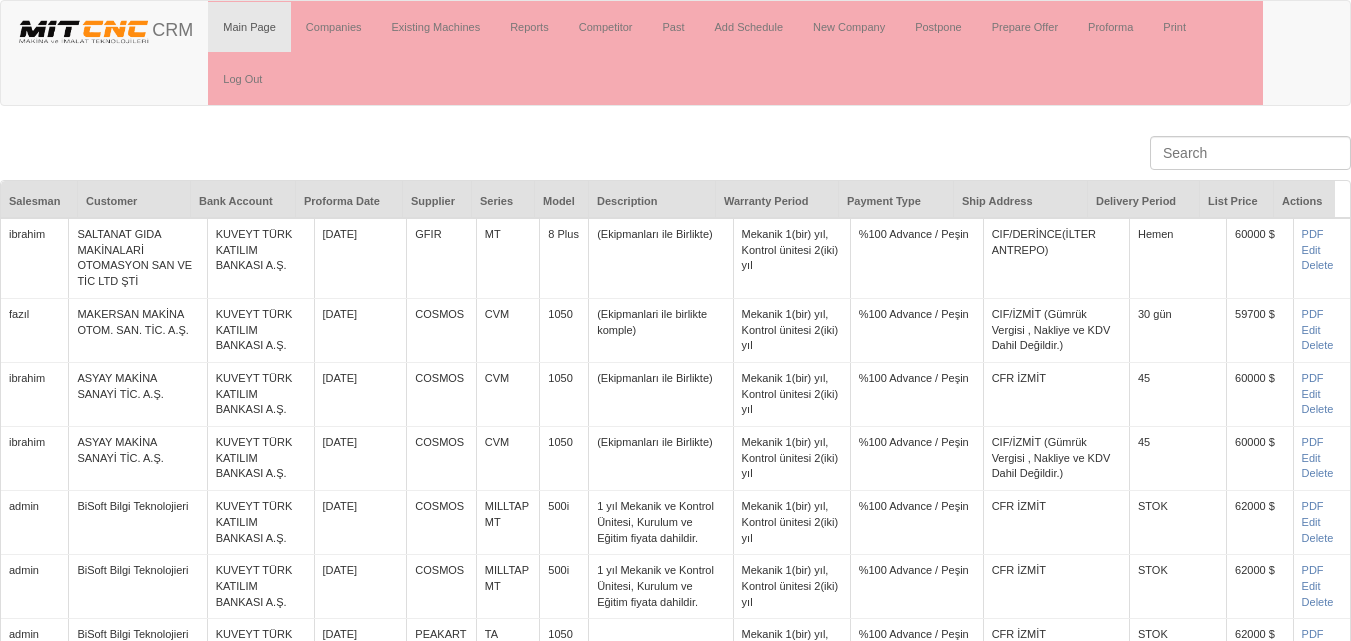 scroll, scrollTop: 0, scrollLeft: 0, axis: both 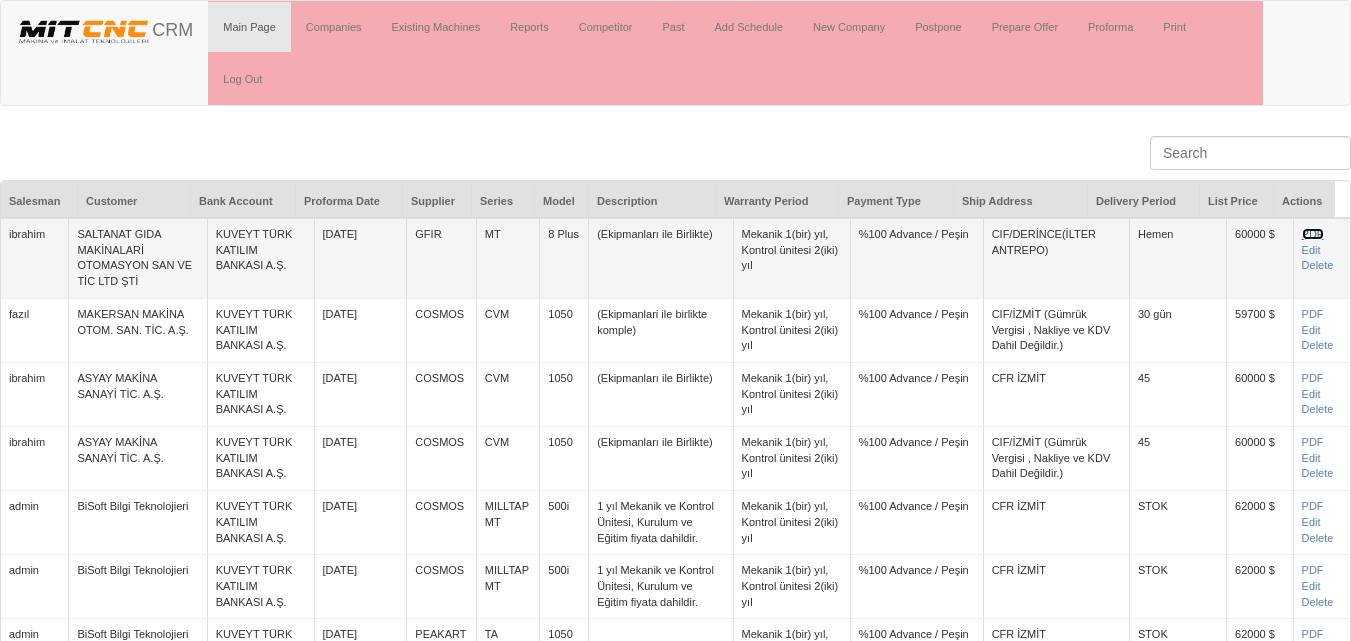 click on "PDF" at bounding box center [1313, 234] 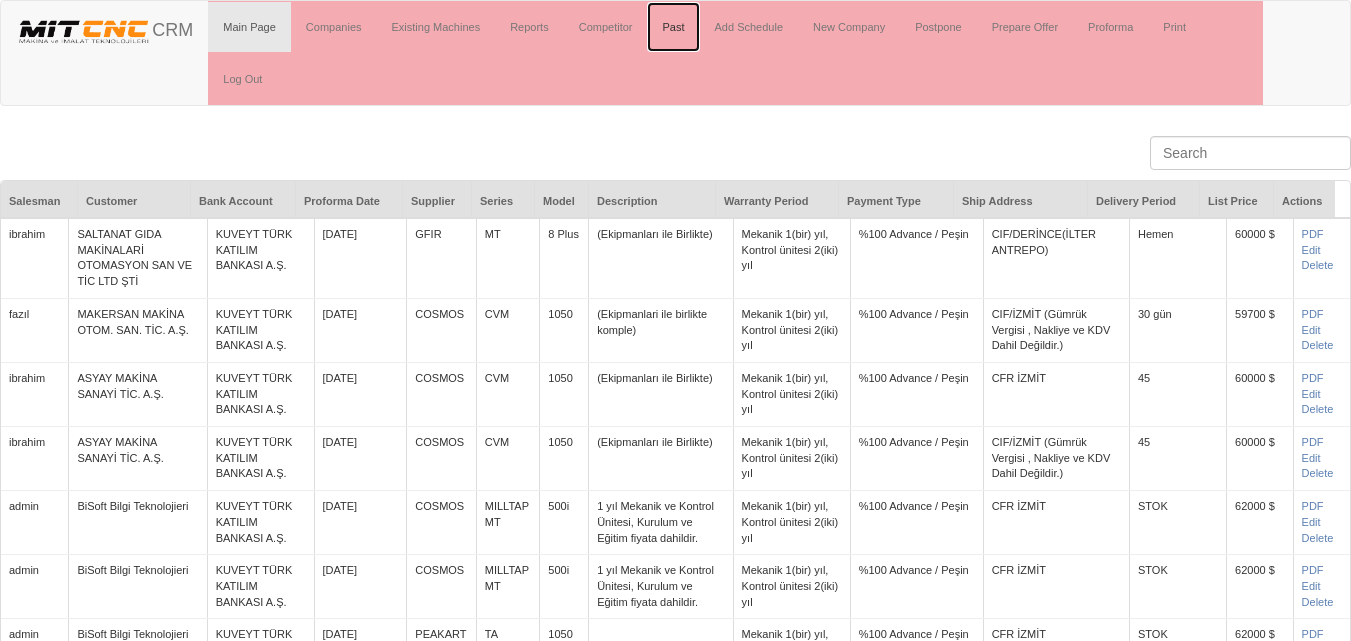 click on "Past" at bounding box center [673, 27] 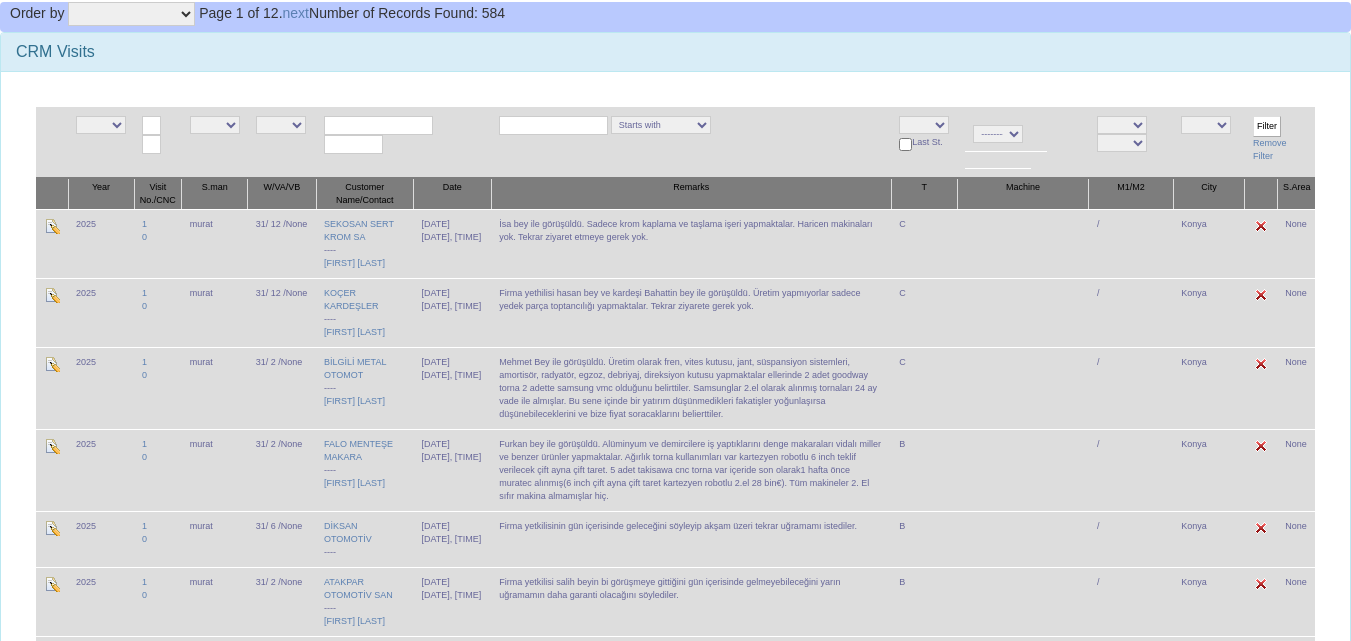 scroll, scrollTop: 0, scrollLeft: 0, axis: both 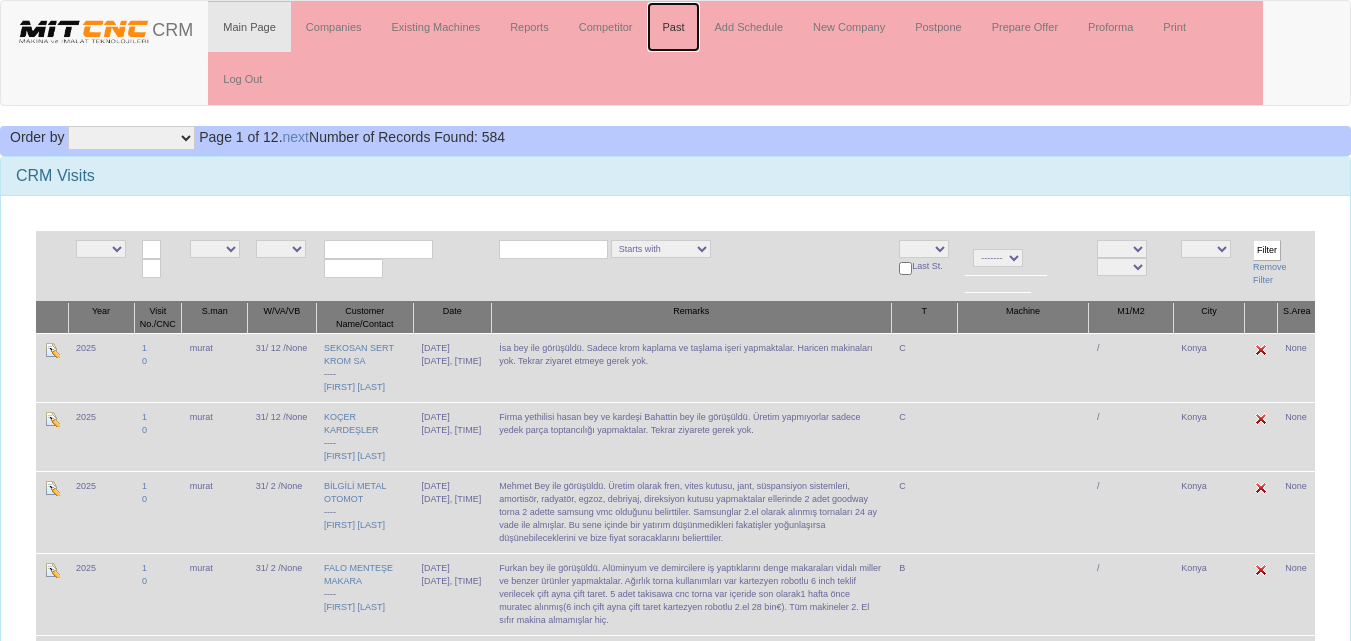 click on "Past" at bounding box center [673, 27] 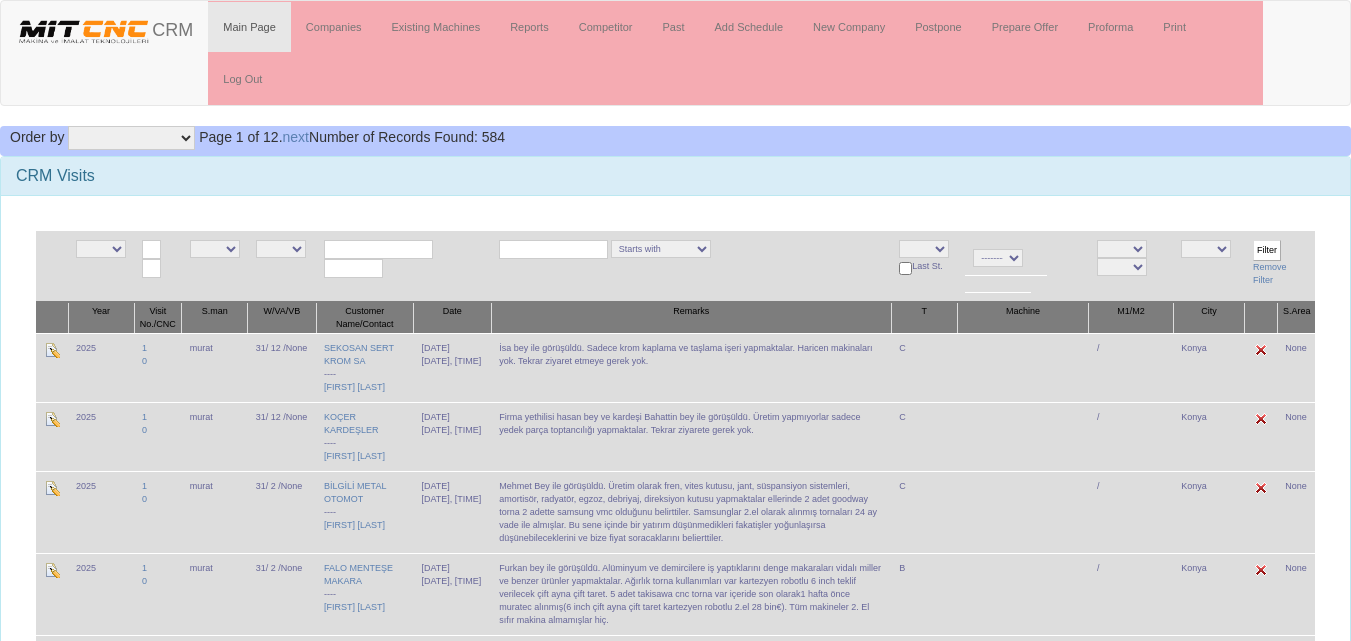 scroll, scrollTop: 0, scrollLeft: 0, axis: both 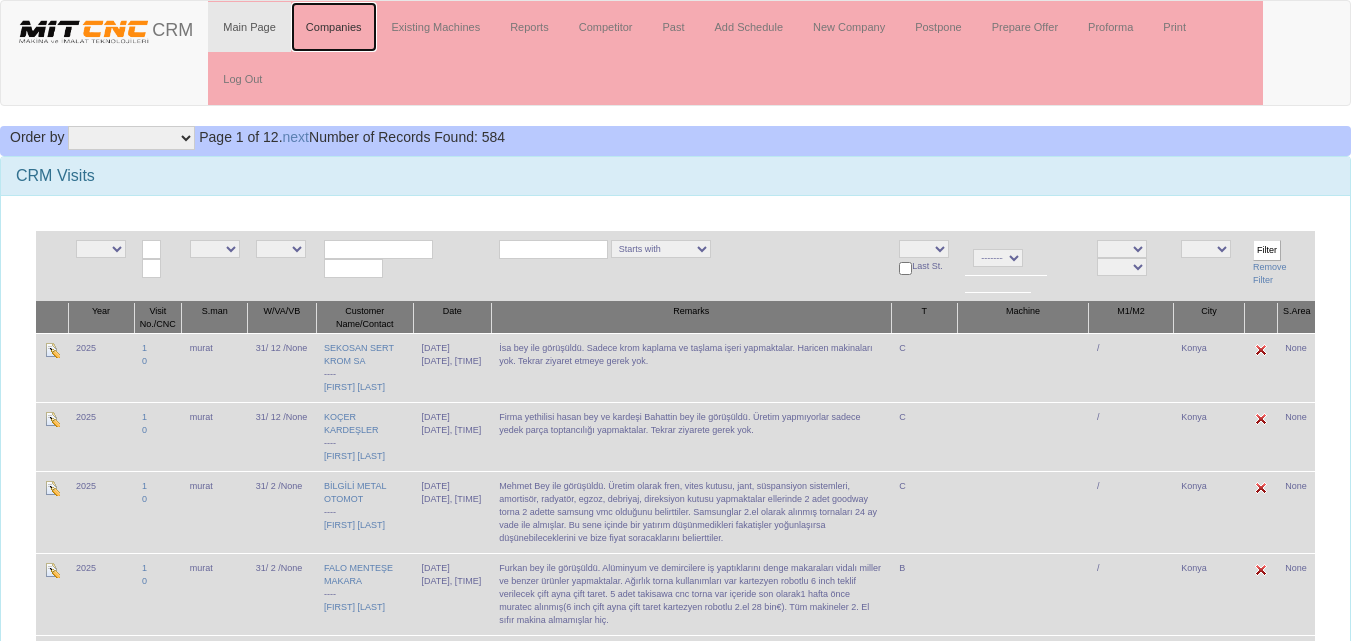 click on "Companies" at bounding box center (334, 27) 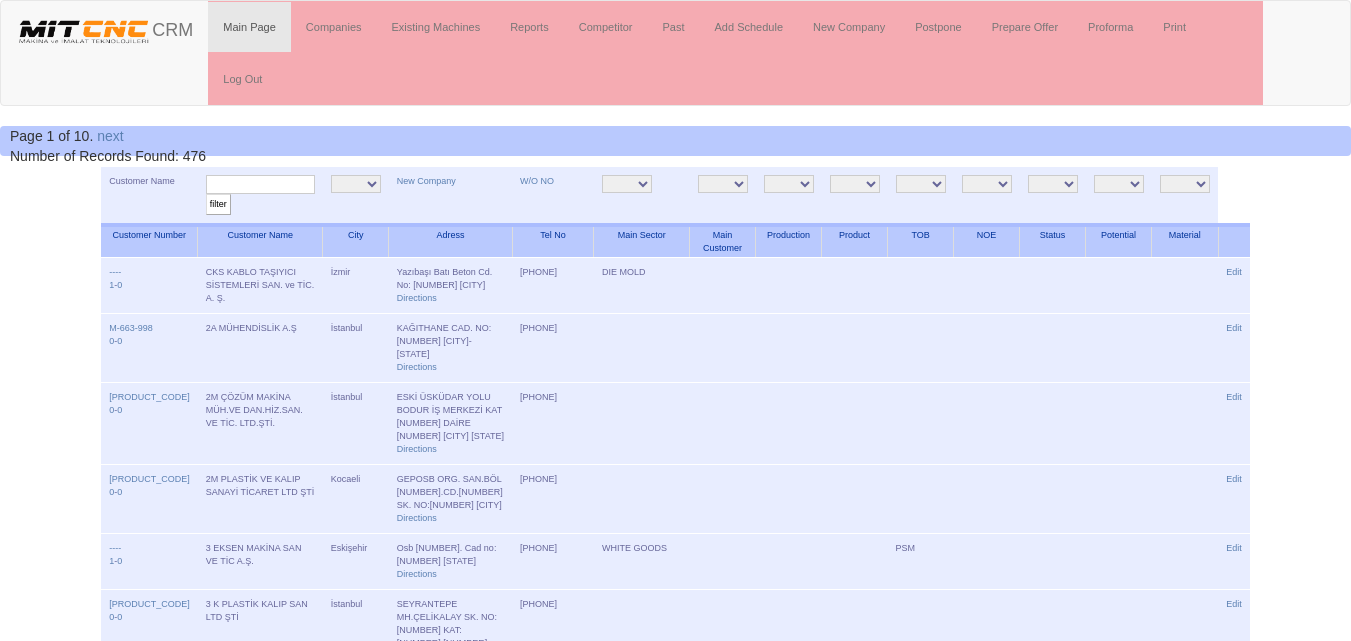 scroll, scrollTop: 0, scrollLeft: 0, axis: both 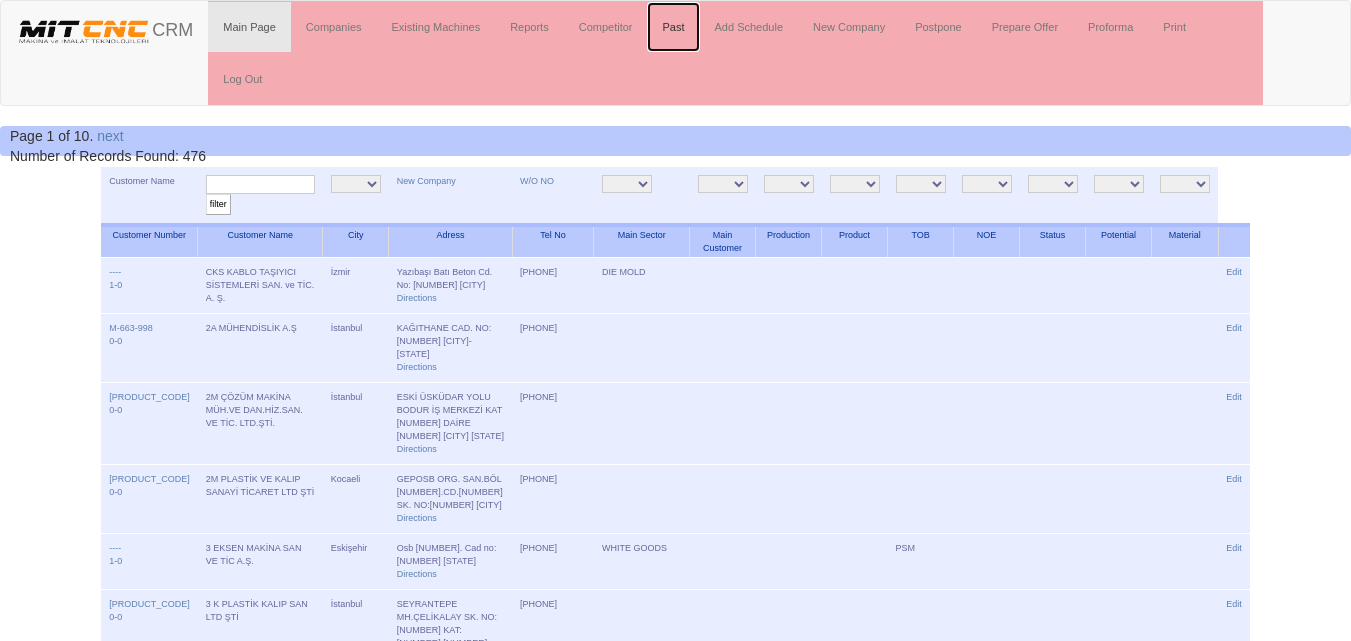 click on "Past" at bounding box center (673, 27) 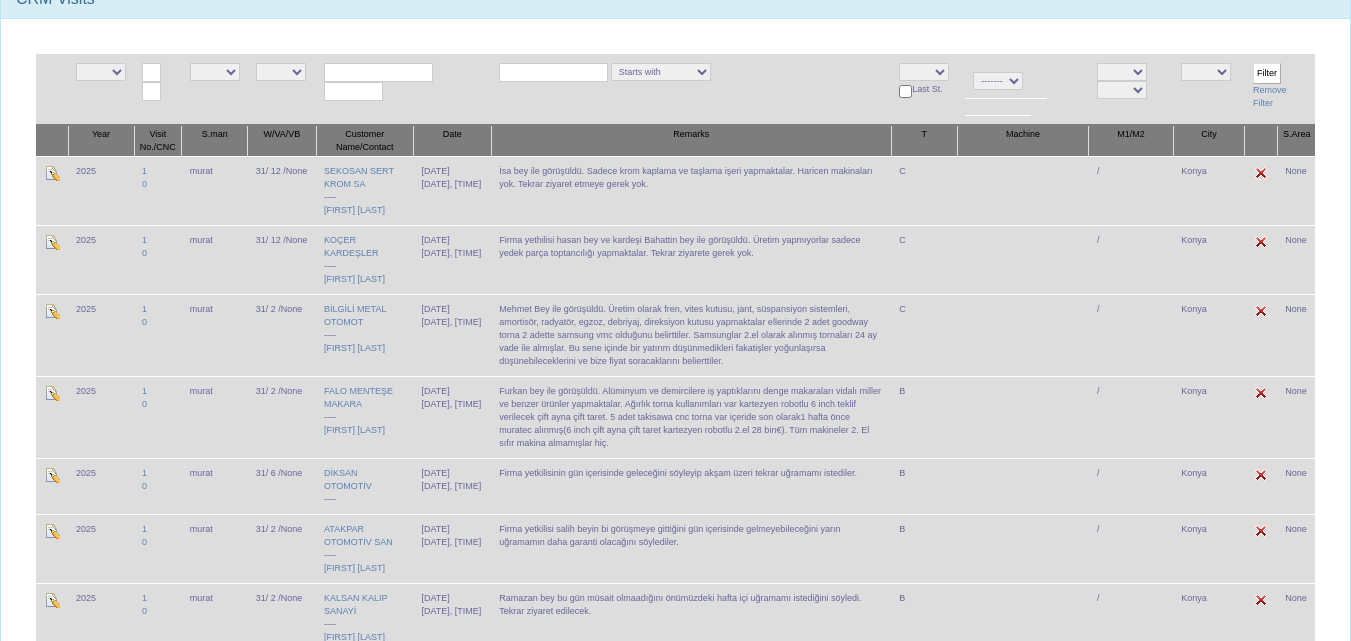 scroll, scrollTop: 200, scrollLeft: 0, axis: vertical 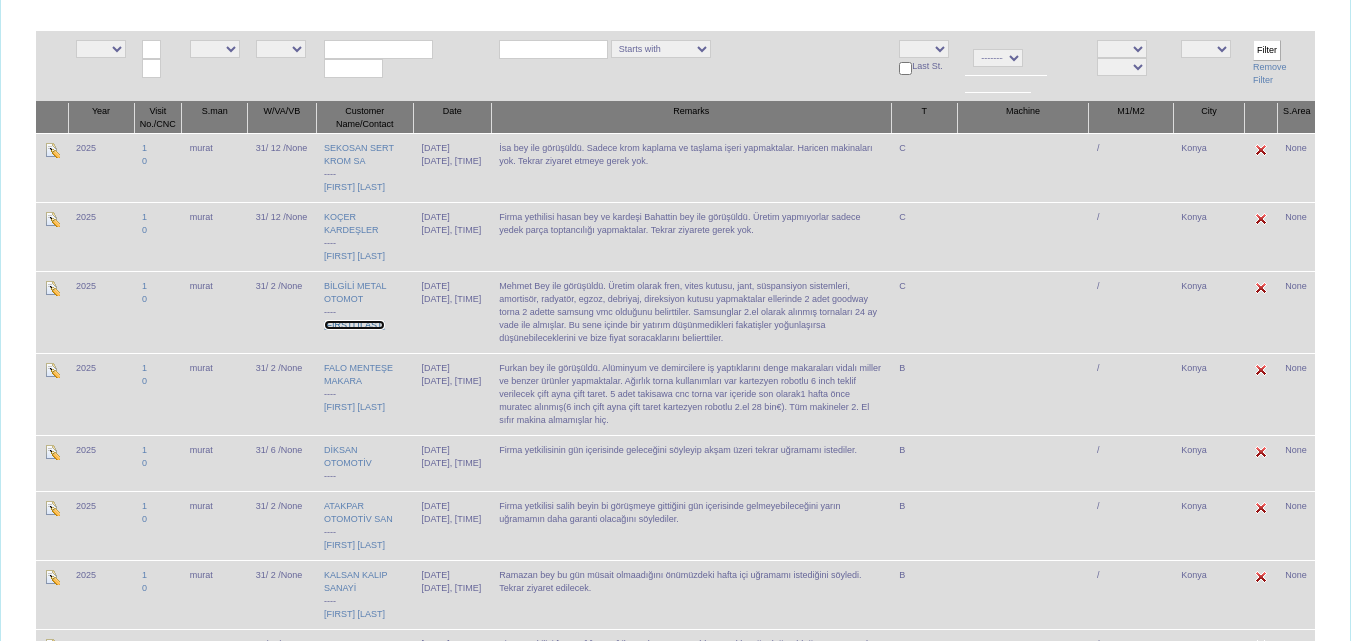 click on "Mehmet Bilgili" at bounding box center [354, 325] 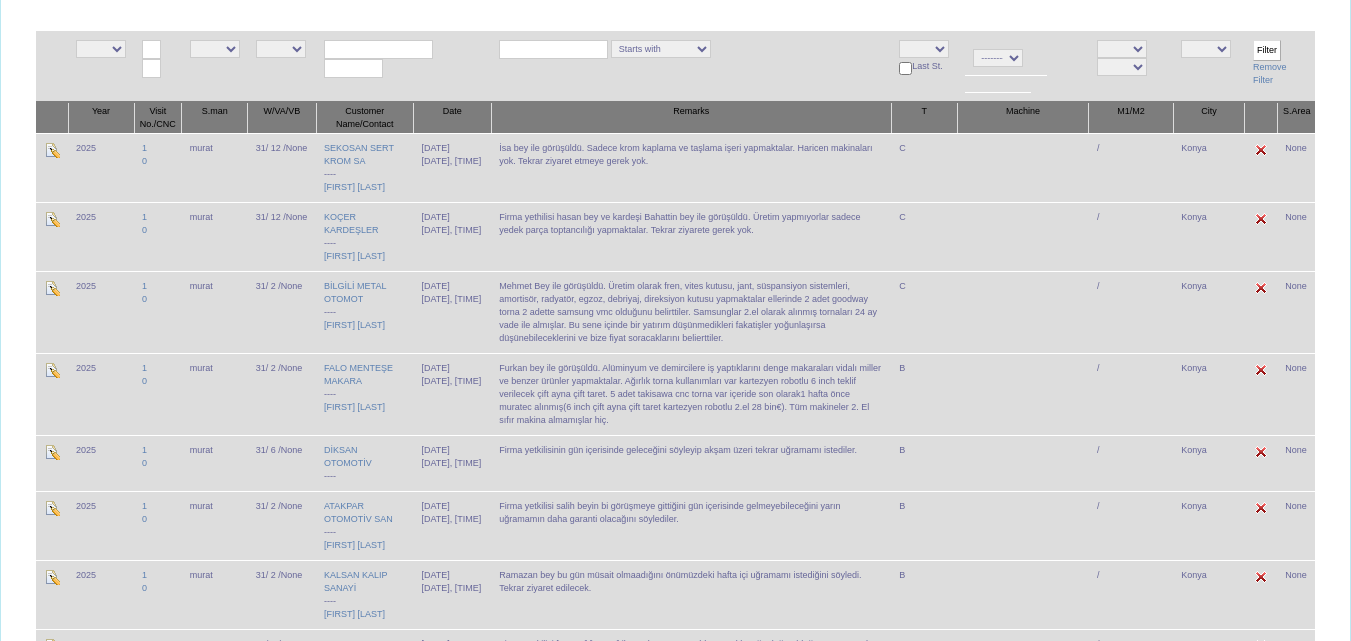 scroll, scrollTop: 252, scrollLeft: 0, axis: vertical 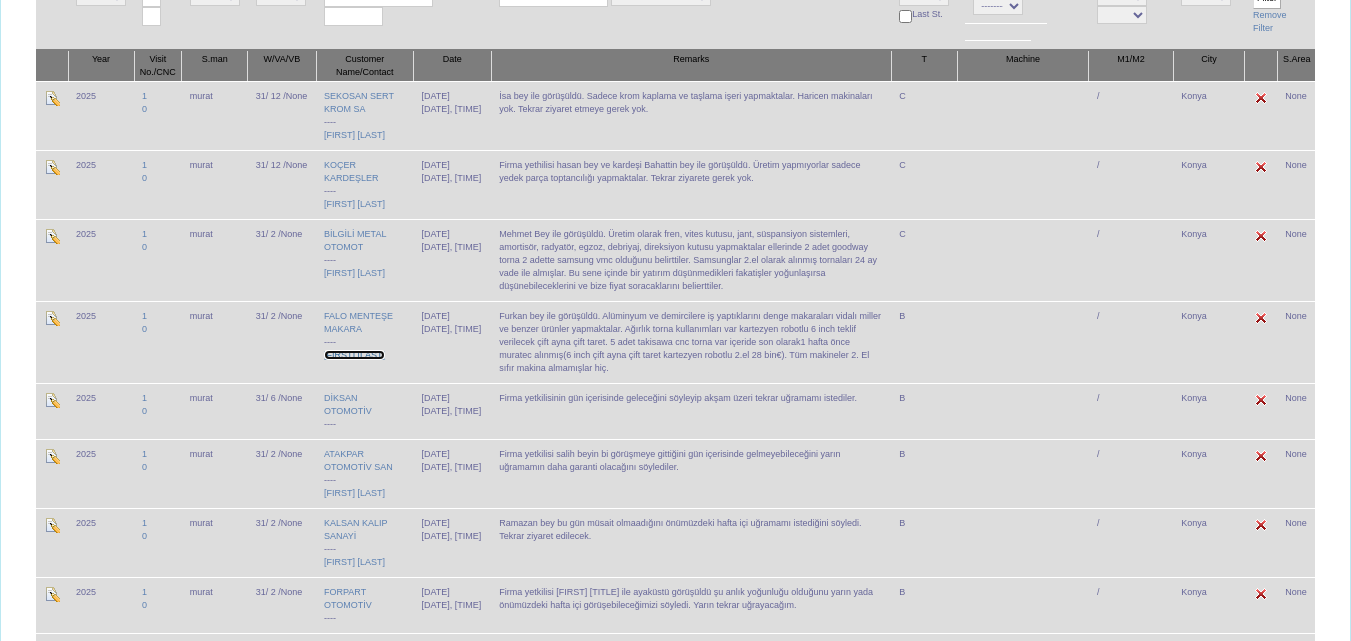 click on "Furkan Loras" at bounding box center (354, 355) 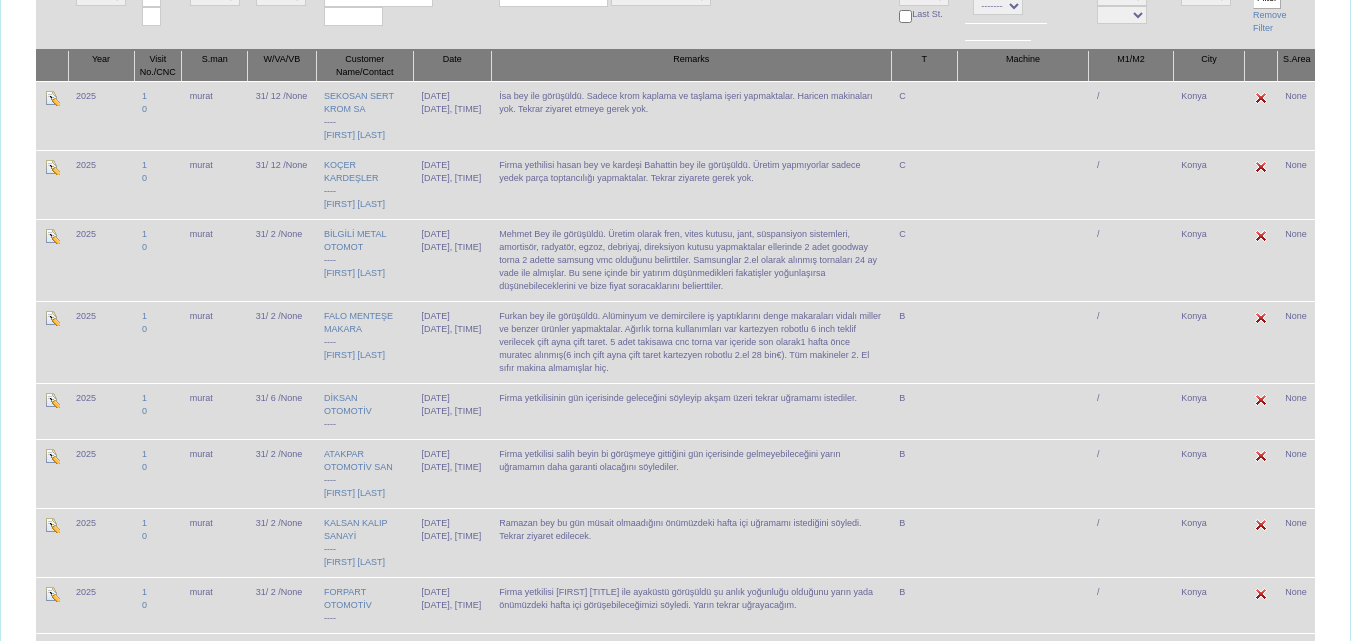 scroll, scrollTop: 304, scrollLeft: 0, axis: vertical 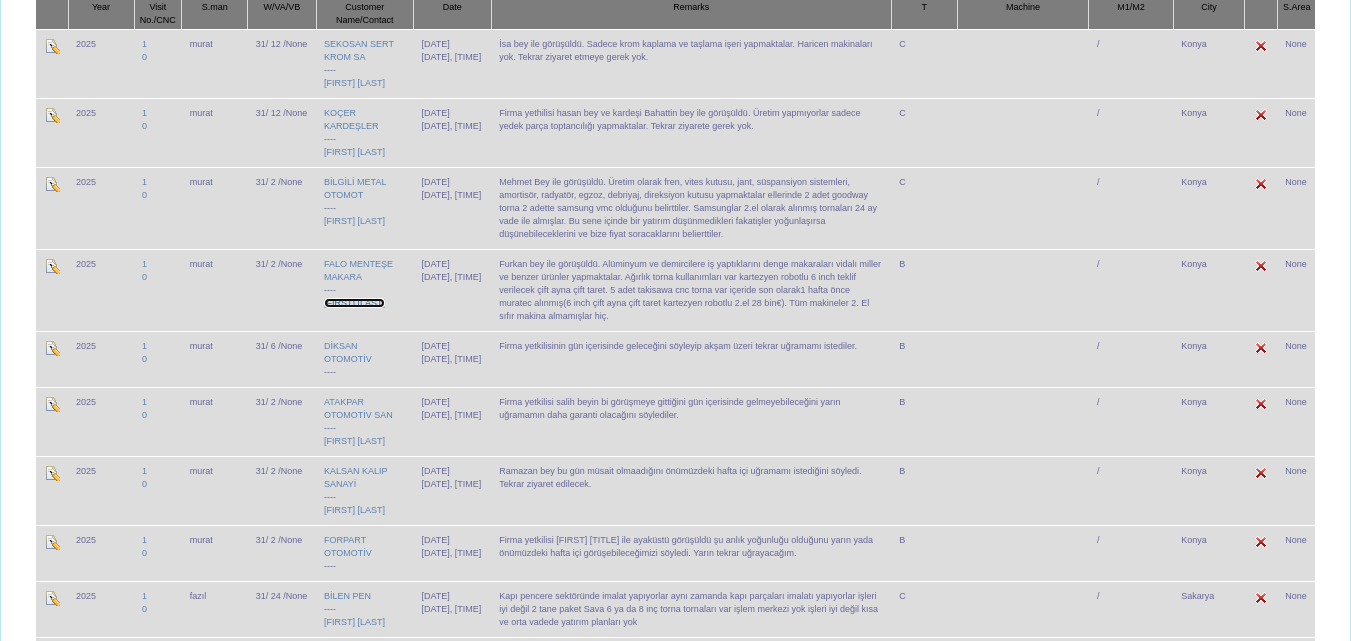 click on "[FIRST] [LAST]" at bounding box center [354, 303] 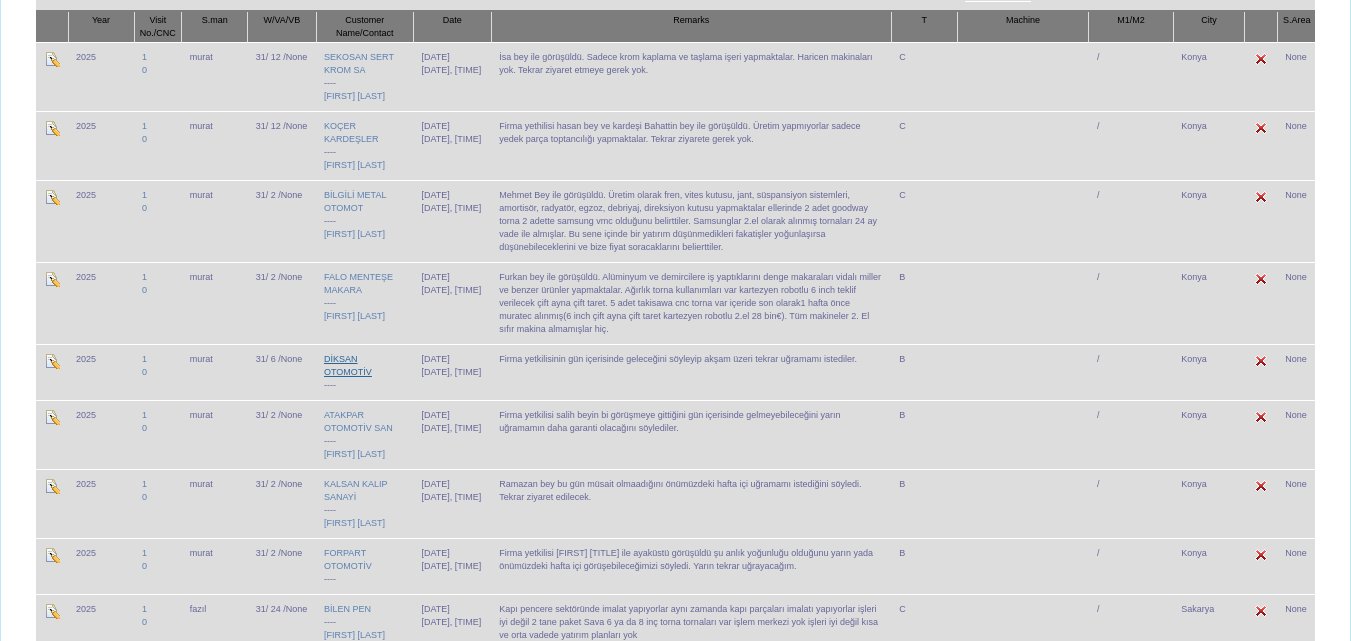 scroll, scrollTop: 256, scrollLeft: 0, axis: vertical 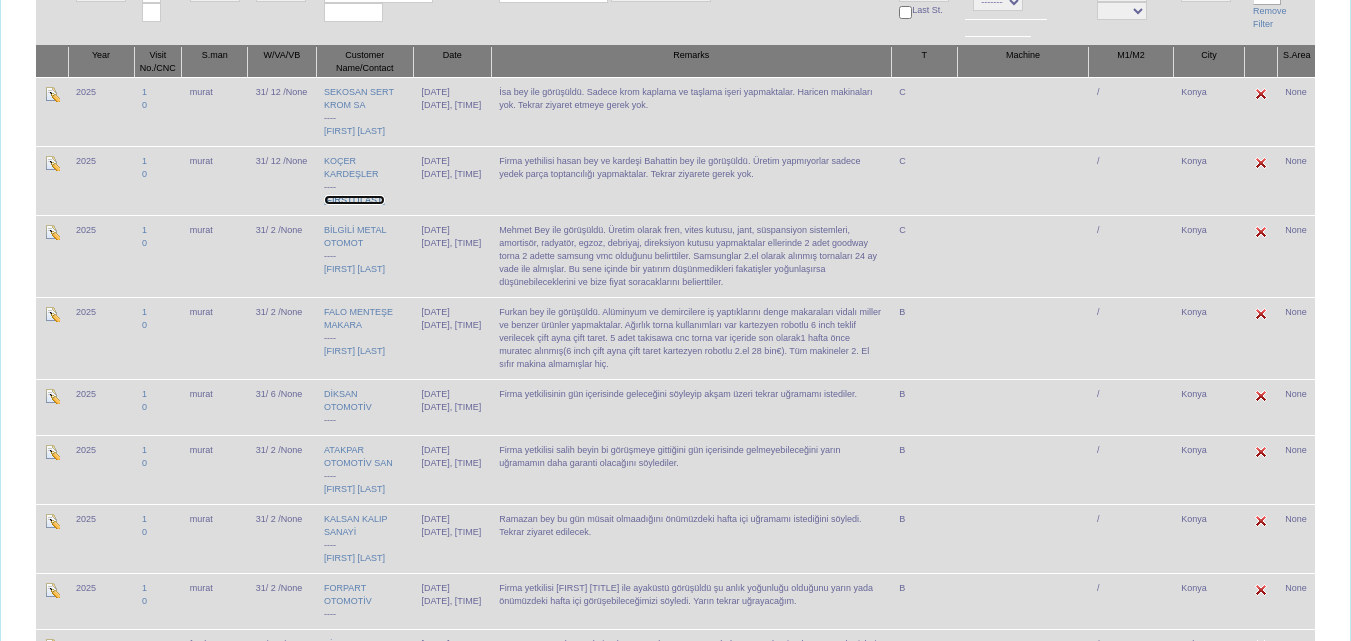 click on "Hasan Koçer" at bounding box center (354, 200) 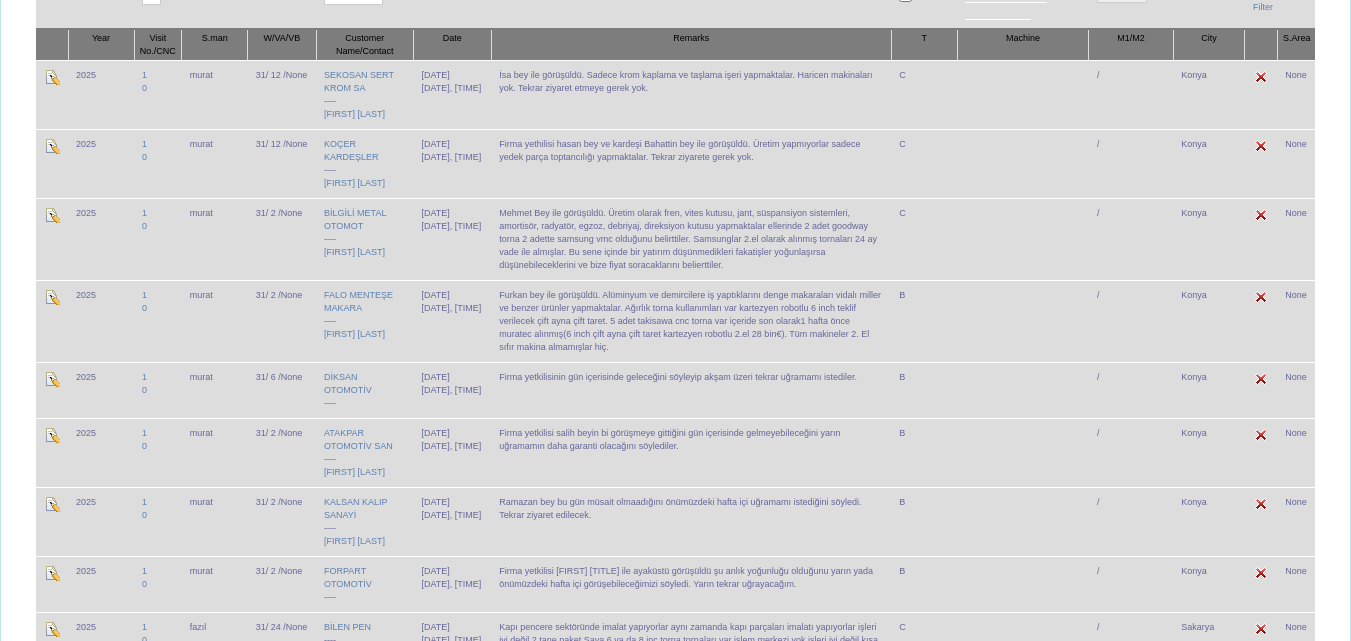 scroll, scrollTop: 308, scrollLeft: 0, axis: vertical 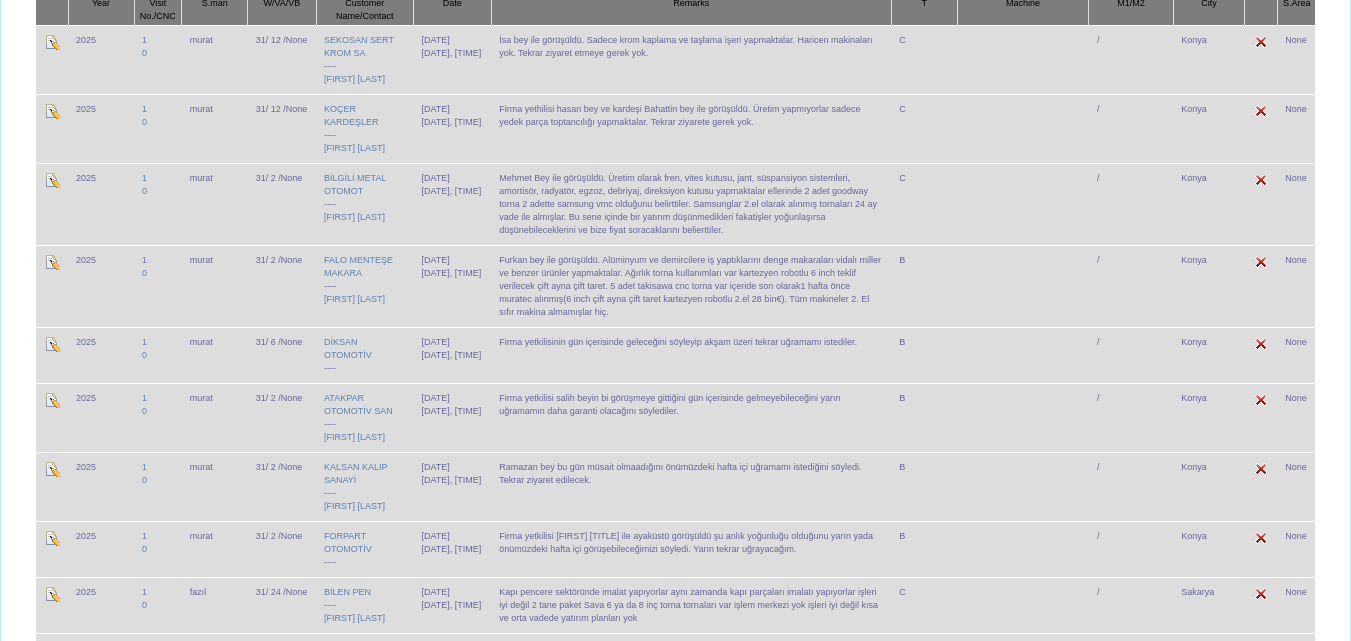 click on "Firma yetkilisinin gün içerisinde geleceğini söyleyip akşam üzeri tekrar uğramamı istediler." at bounding box center (691, 355) 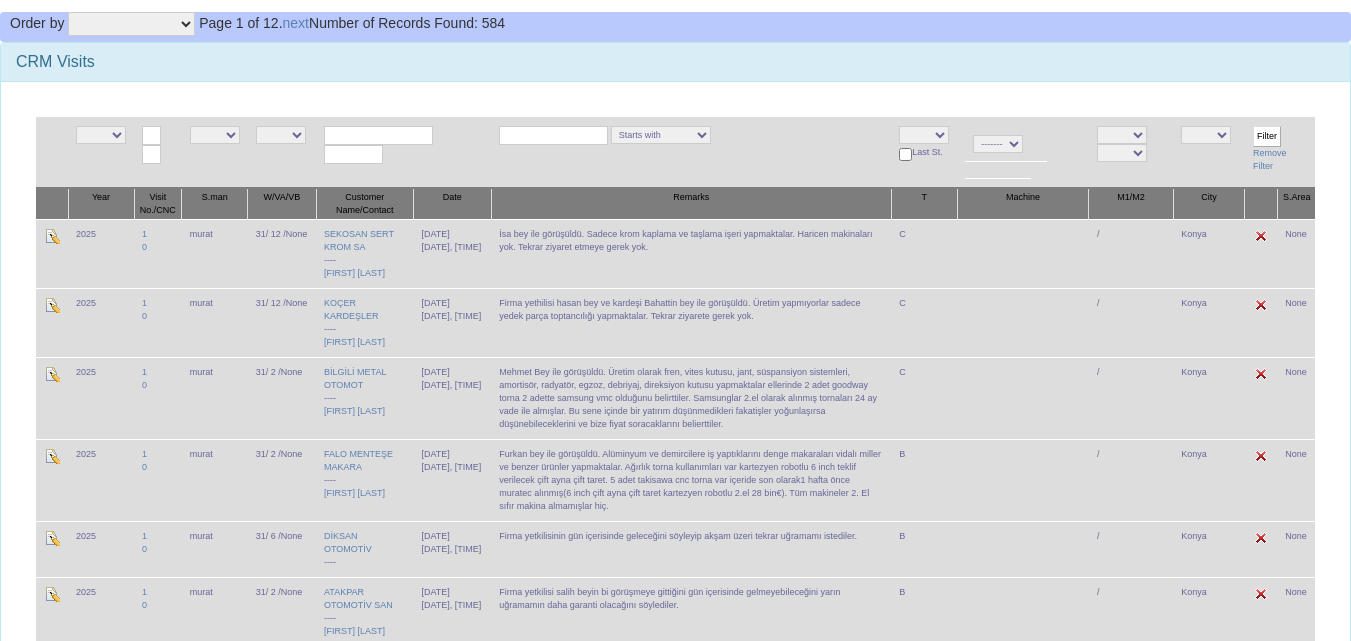 scroll, scrollTop: 108, scrollLeft: 0, axis: vertical 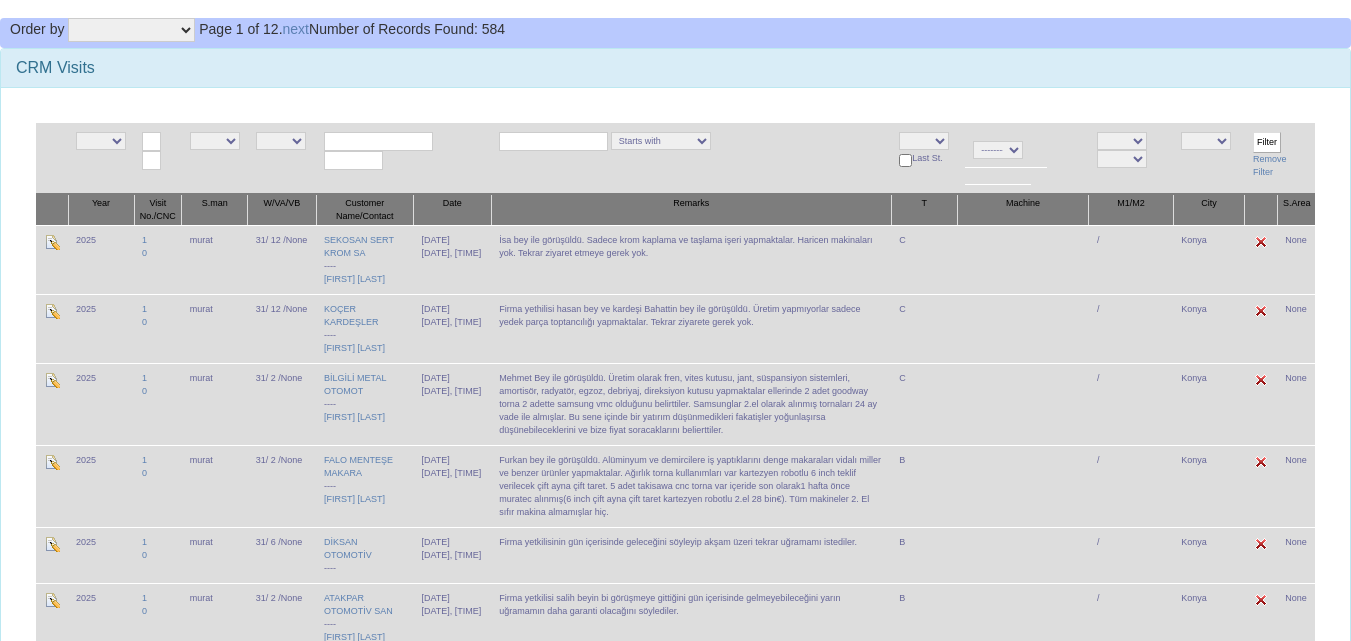 click on "Firma yethilisi hasan bey ve kardeşi Bahattin bey ile görüşüldü. Üretim yapmıyorlar sadece yedek parça toptancılığı yapmaktalar. Tekrar ziyarete gerek yok." at bounding box center (691, 328) 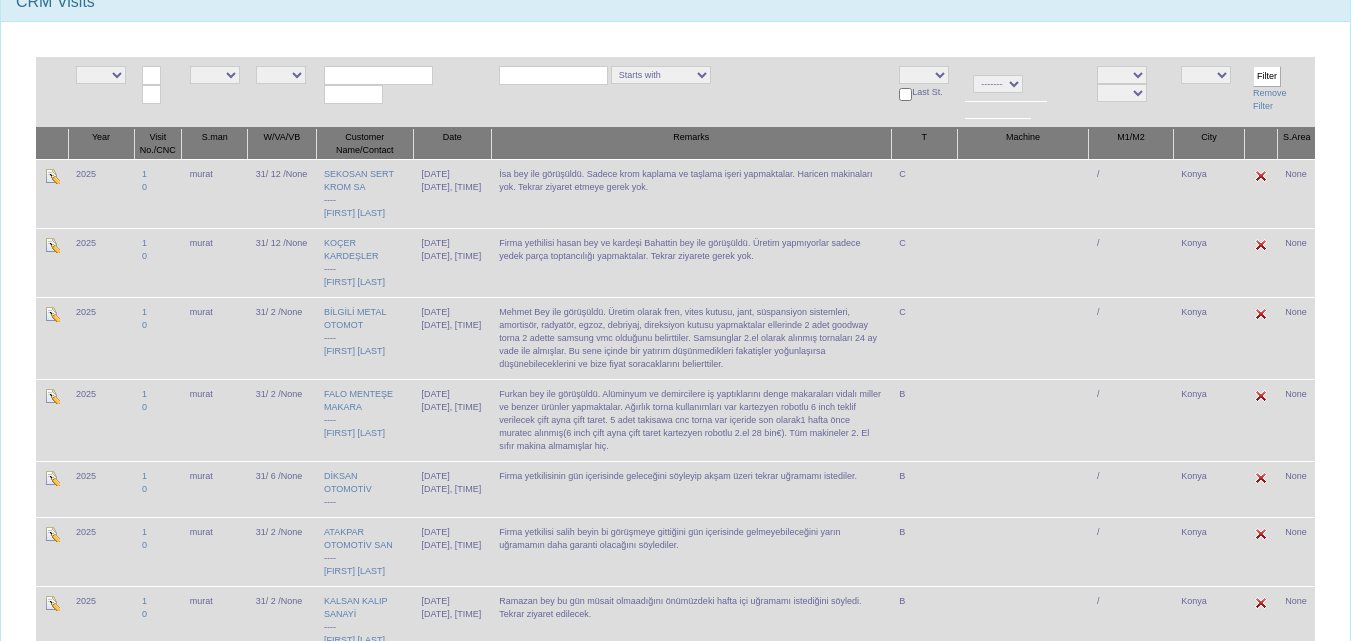 scroll, scrollTop: 208, scrollLeft: 0, axis: vertical 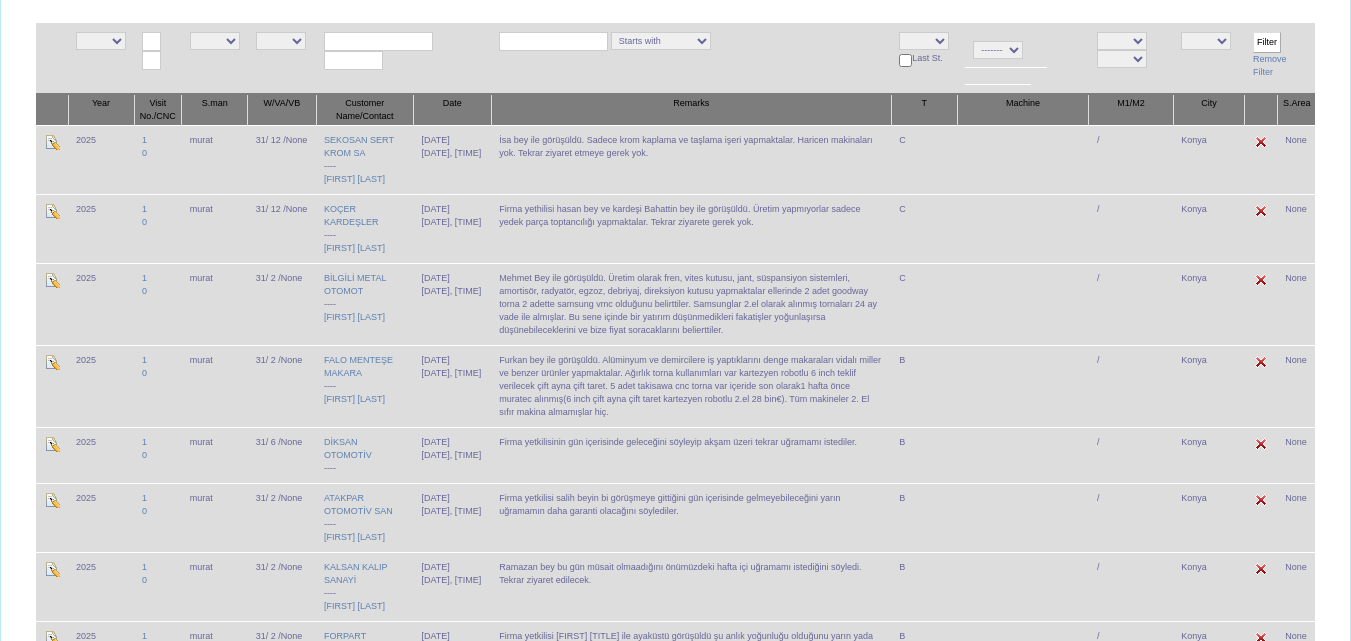 click on "Mehmet Bey ile görüşüldü. Üretim olarak fren, vites kutusu, jant, süspansiyon sistemleri, amortisör, radyatör, egzoz, debriyaj, direksiyon kutusu yapmaktalar ellerinde 2 adet goodway torna 2 adette samsung vmc olduğunu belirttiler. Samsunglar 2.el olarak alınmış tornaları 24 ay vade ile almışlar. Bu sene içinde bir yatırım düşünmedikleri fakatişler yoğunlaşırsa düşünebileceklerini ve bize fiyat soracaklarını belierttiler." at bounding box center (691, 304) 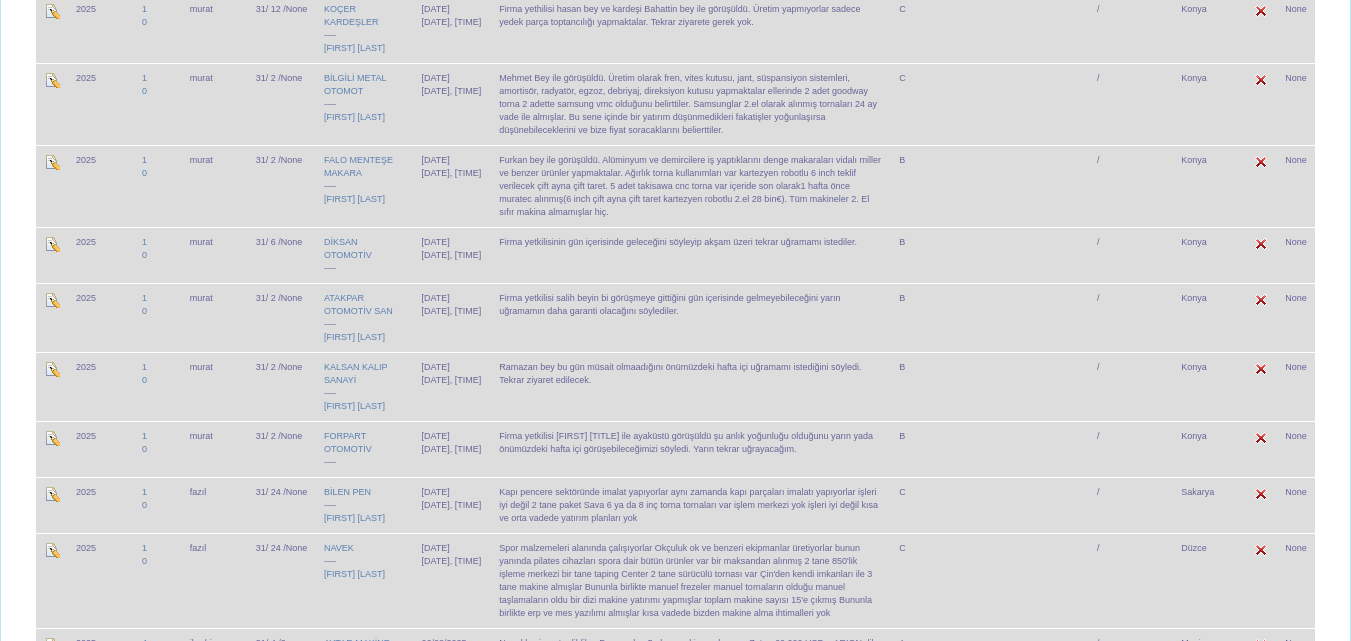 scroll, scrollTop: 308, scrollLeft: 0, axis: vertical 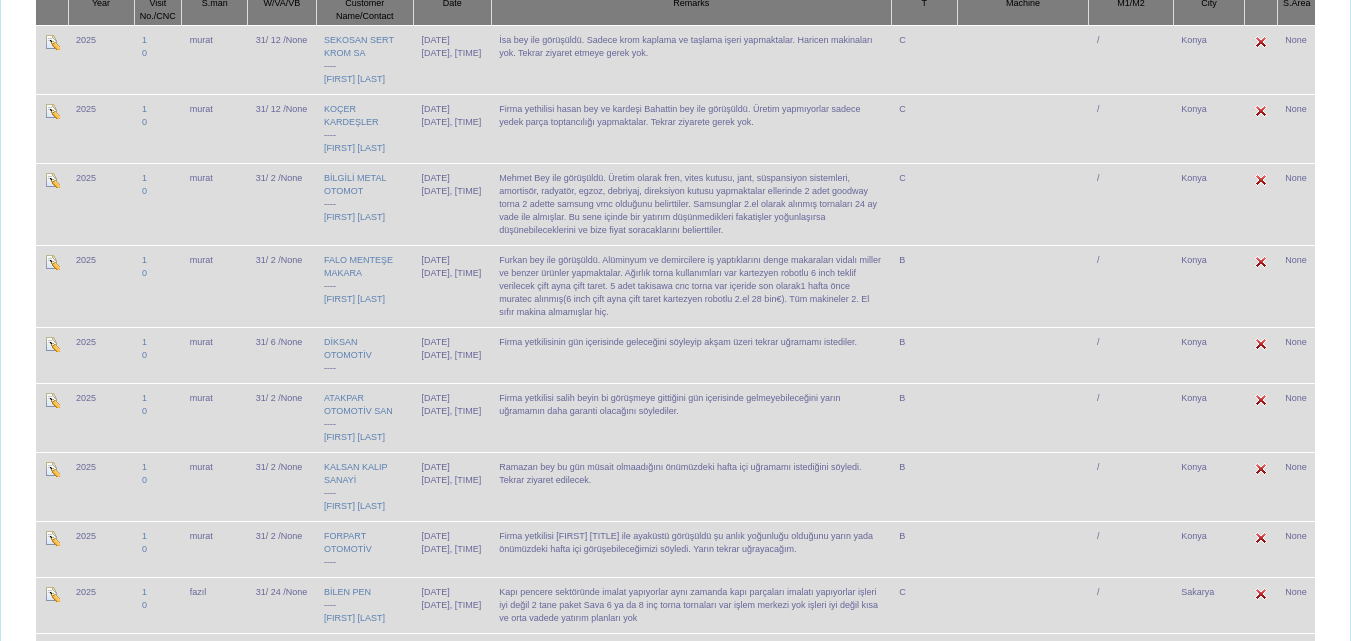 click on "Mehmet Bey ile görüşüldü. Üretim olarak fren, vites kutusu, jant, süspansiyon sistemleri, amortisör, radyatör, egzoz, debriyaj, direksiyon kutusu yapmaktalar ellerinde 2 adet goodway torna 2 adette samsung vmc olduğunu belirttiler. Samsunglar 2.el olarak alınmış tornaları 24 ay vade ile almışlar. Bu sene içinde bir yatırım düşünmedikleri fakatişler yoğunlaşırsa düşünebileceklerini ve bize fiyat soracaklarını belierttiler." at bounding box center [691, 204] 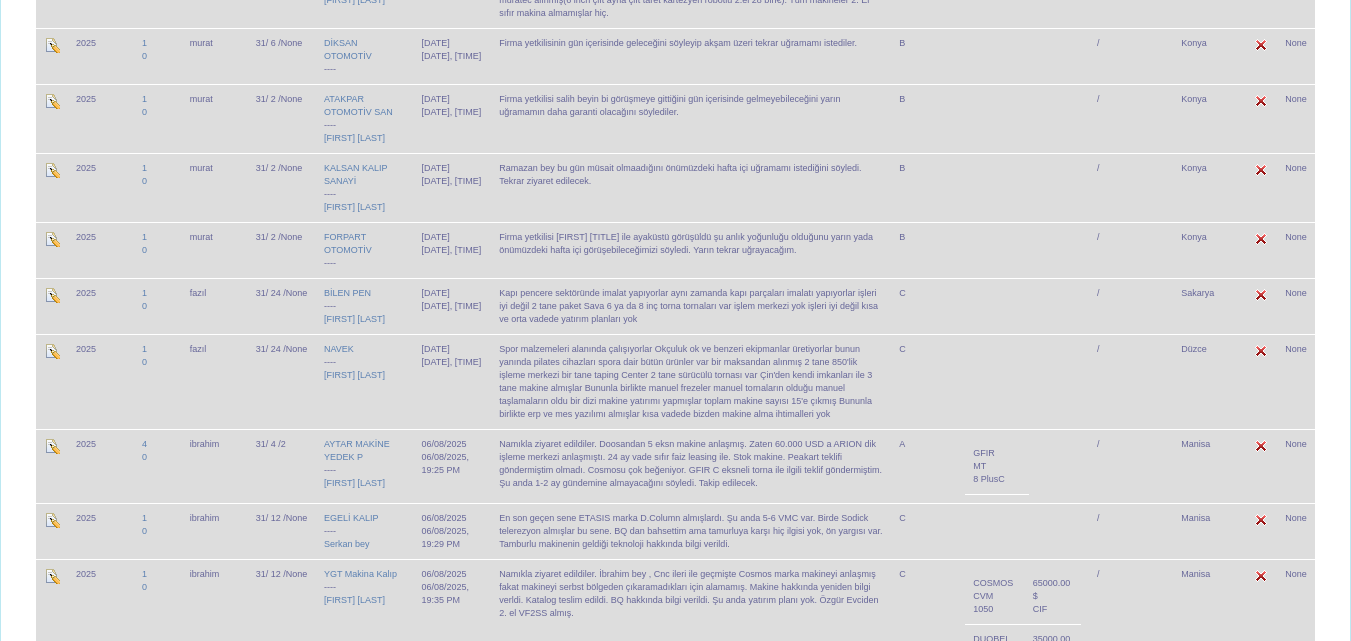 scroll, scrollTop: 608, scrollLeft: 0, axis: vertical 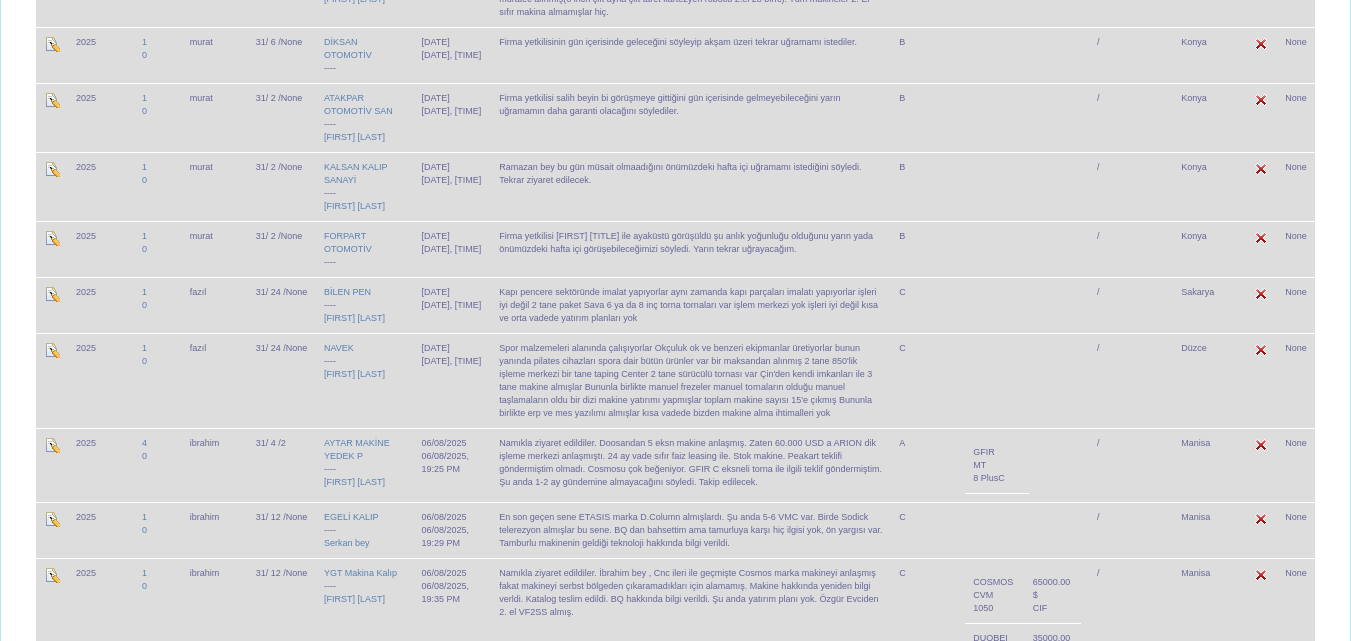 click on "Spor malzemeleri alanında çalışıyorlar Okçuluk ok ve benzeri ekipmanlar üretiyorlar bunun yanında pilates cihazları spora dair bütün ürünler var bir maksandan alınmış 2 tane 850'lik işleme merkezi bir tane taping Center 2 tane sürücülü tornası var Çin'den kendi imkanları ile 3 tane makine almışlar Bununla birlikte manuel frezeler manuel tornaların olduğu manuel taşlamaların oldu bir dizi makine yatırımı yapmışlar toplam makine sayısı 15'e çıkmış Bununla birlikte erp ve mes yazılımı almışlar kısa vadede bizden makine alma ihtimalleri yok" at bounding box center [691, 380] 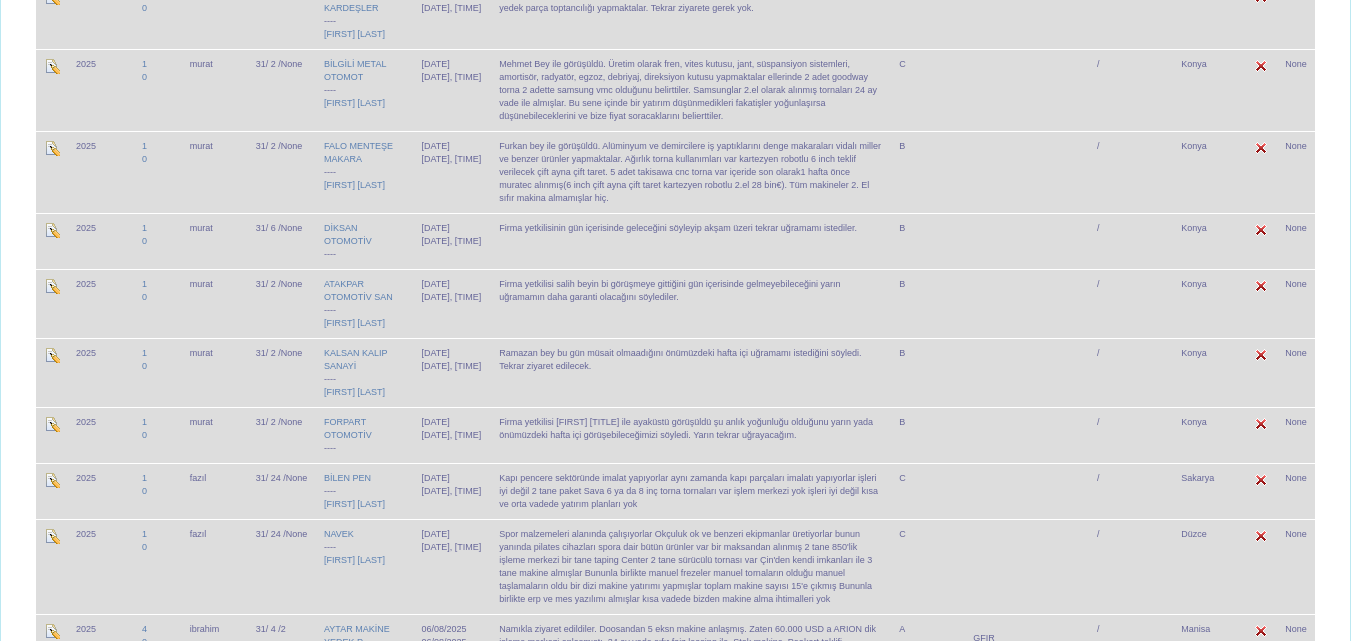 scroll, scrollTop: 408, scrollLeft: 0, axis: vertical 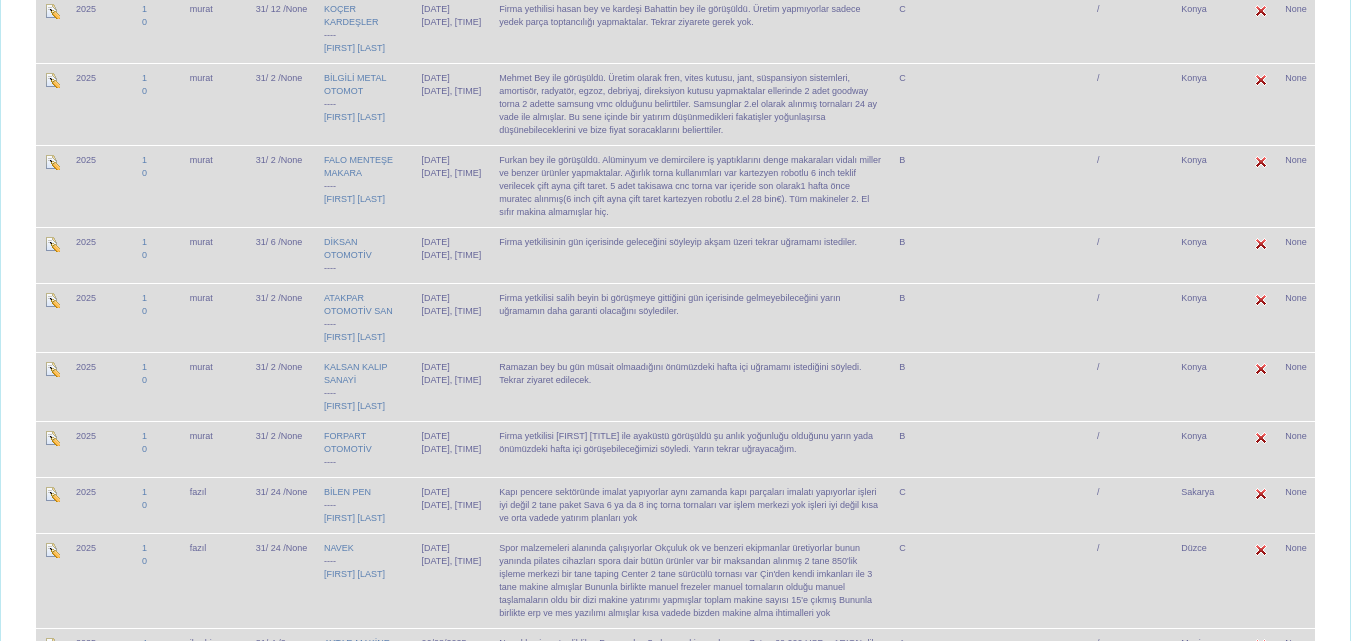 click on "Furkan bey ile görüşüldü. Alüminyum ve demircilere iş yaptıklarını denge makaraları vidalı miller ve benzer ürünler yapmaktalar. Ağırlık torna kullanımları var kartezyen robotlu 6 inch teklif verilecek çift ayna çift taret. 5 adet takisawa cnc torna var içeride son olarak1 hafta önce muratec alınmış(6 inch çift ayna çift taret kartezyen robotlu 2.el 28 bin€). Tüm makineler 2. El sıfır makina almamışlar hiç." at bounding box center [691, 186] 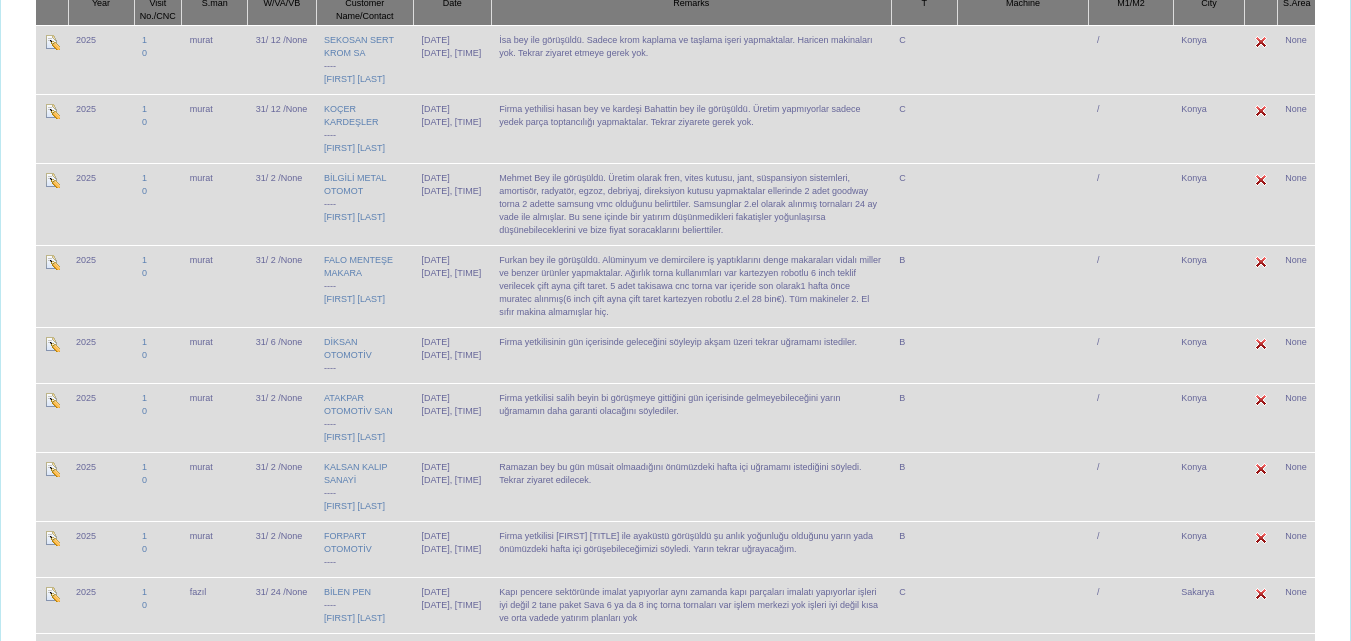click on "Firma yethilisi hasan bey ve kardeşi Bahattin bey ile görüşüldü. Üretim yapmıyorlar sadece yedek parça toptancılığı yapmaktalar. Tekrar ziyarete gerek yok." at bounding box center (691, 128) 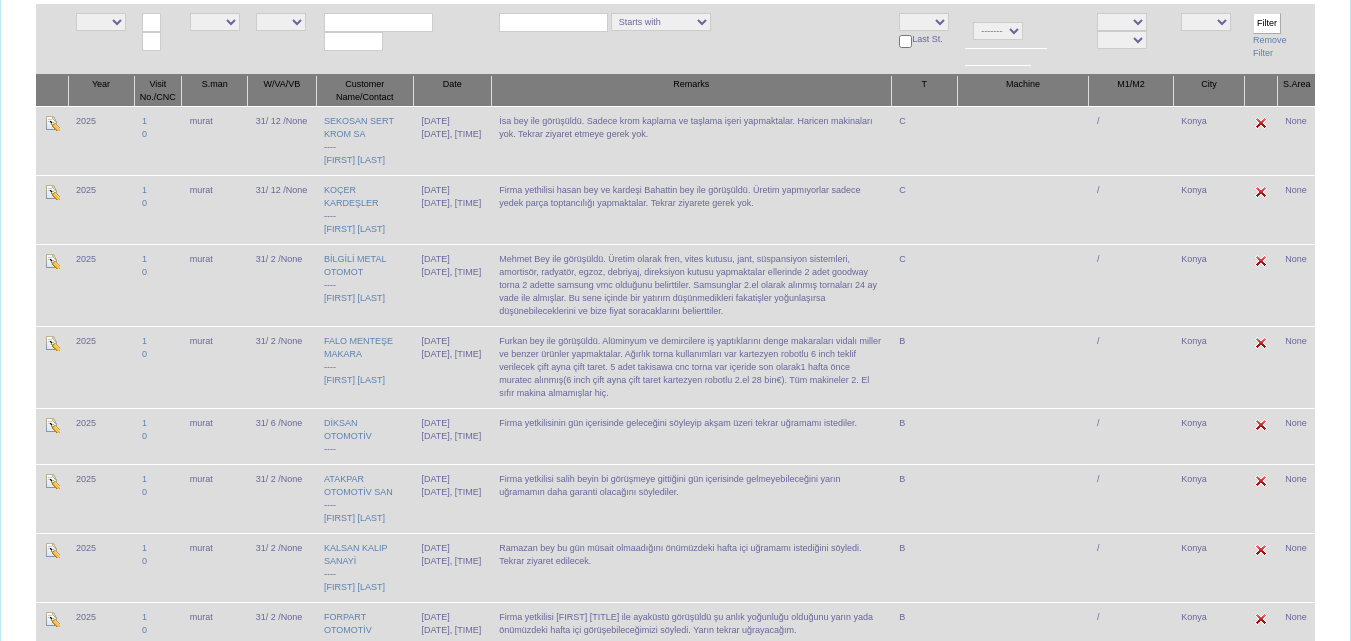 scroll, scrollTop: 108, scrollLeft: 0, axis: vertical 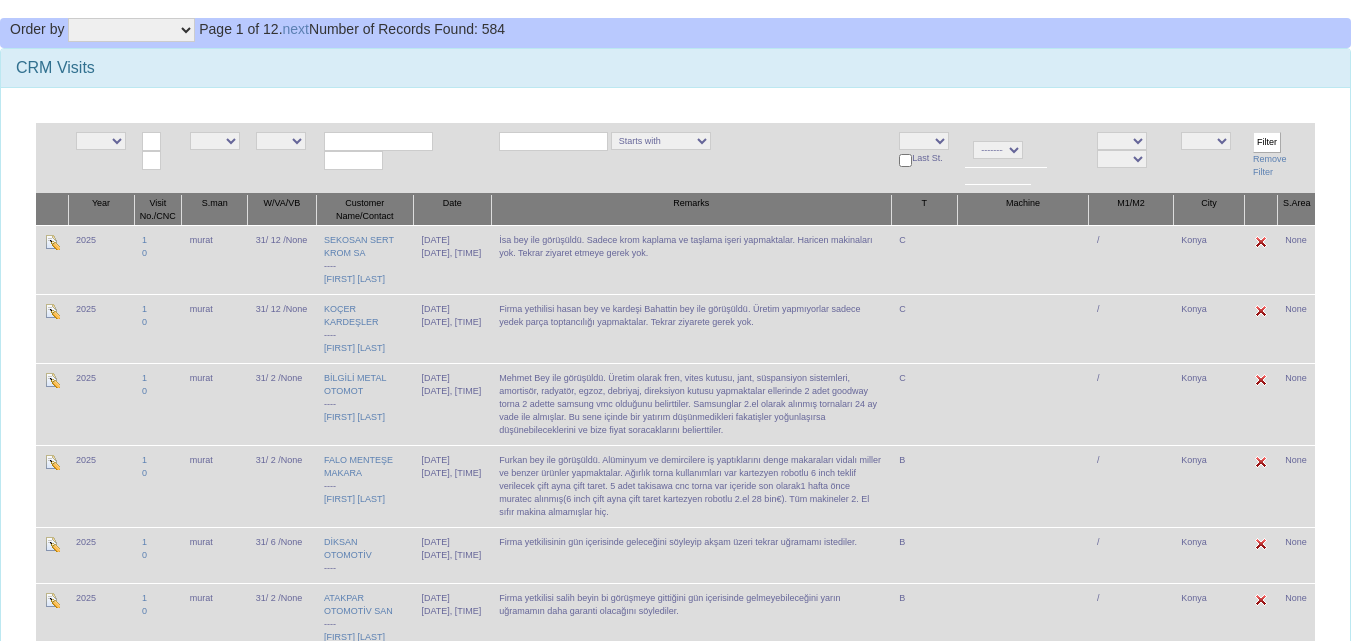 click on "İsa bey ile görüşüldü. Sadece krom kaplama ve taşlama işeri yapmaktalar. Haricen makinaları yok. Tekrar ziyaret etmeye gerek yok." at bounding box center (691, 259) 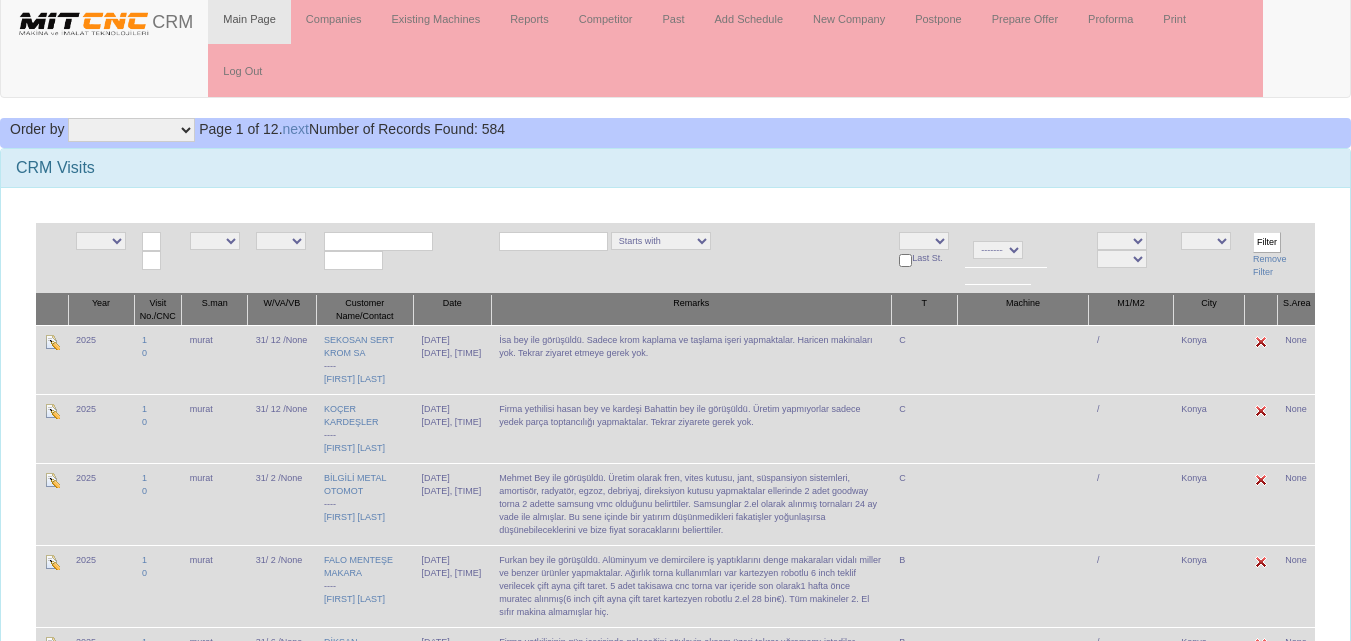 click on "Order by
Company
Company Desc
Mark 1
Mark 1 Desc
Mark 2
Mark 2 Desc
Salesman
Salesman Desc
Timing
Timing Desc
Date
Date Desc
City
City Desc
Subarea
Subarea Desc
Supplier
Supplier Desc
Series
Series Desc
Model
Model Desc
Page 1 of 12. next   Number of Records Found: 584" at bounding box center [675, 133] 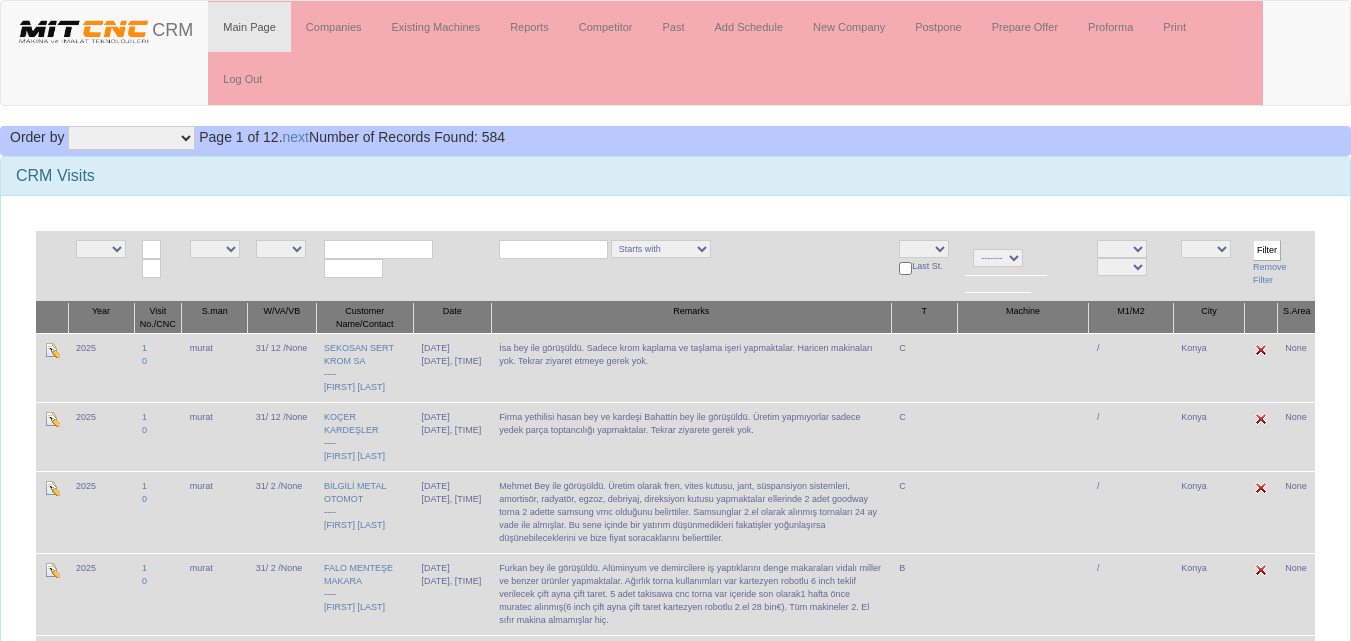 click on "Order by
Company
Company Desc
Mark 1
Mark 1 Desc
Mark 2
Mark 2 Desc
Salesman
Salesman Desc
Timing
Timing Desc
Date
Date Desc
City
City Desc
Subarea
Subarea Desc
Supplier
Supplier Desc
Series
Series Desc
Model
Model Desc
Page 1 of 12. next   Number of Records Found: 584" at bounding box center [675, 141] 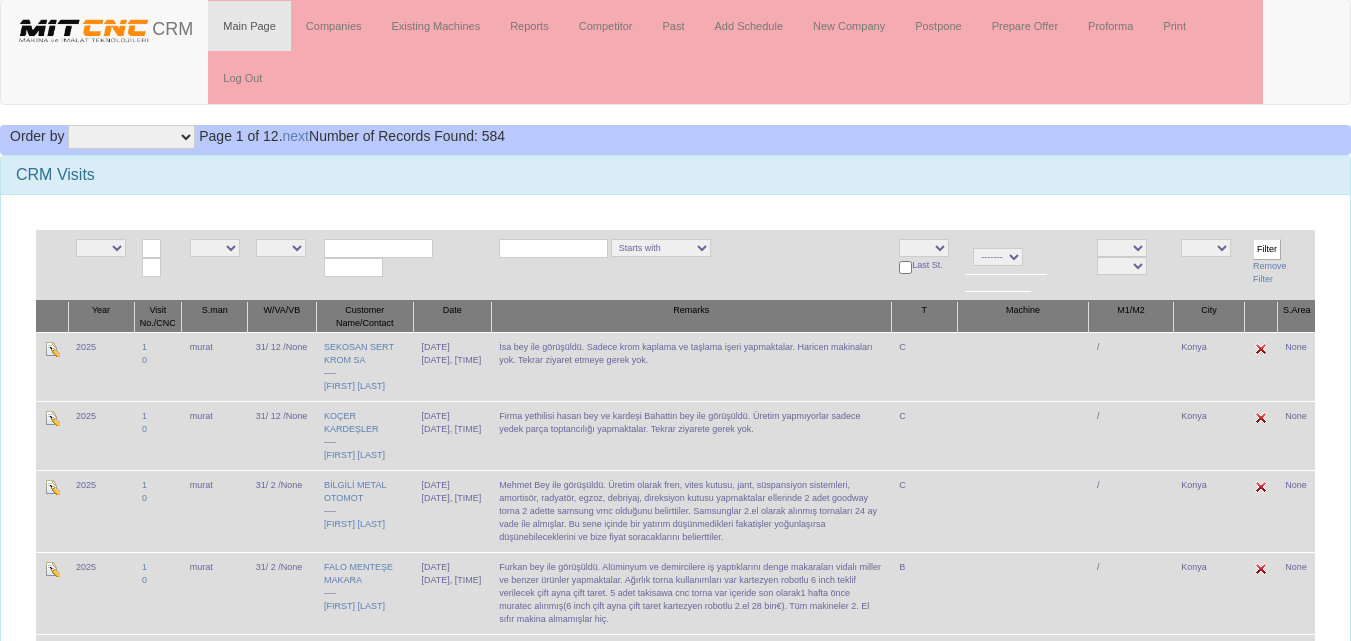 scroll, scrollTop: 0, scrollLeft: 0, axis: both 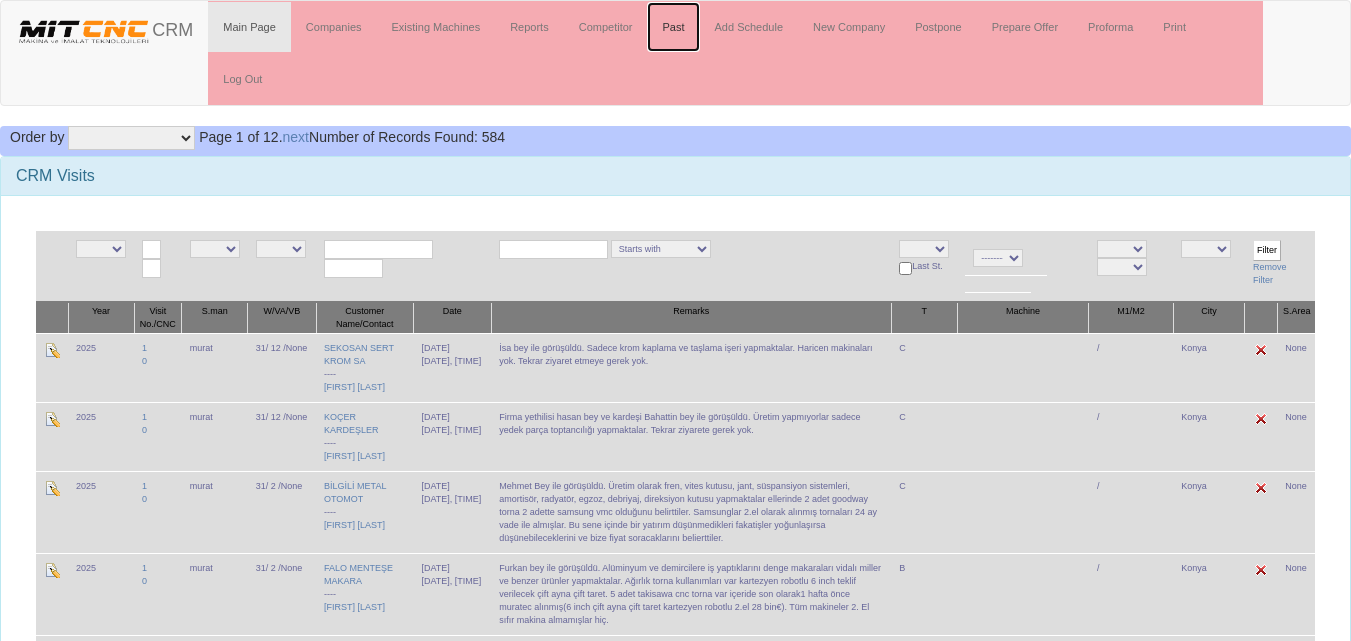 click on "Past" at bounding box center (673, 27) 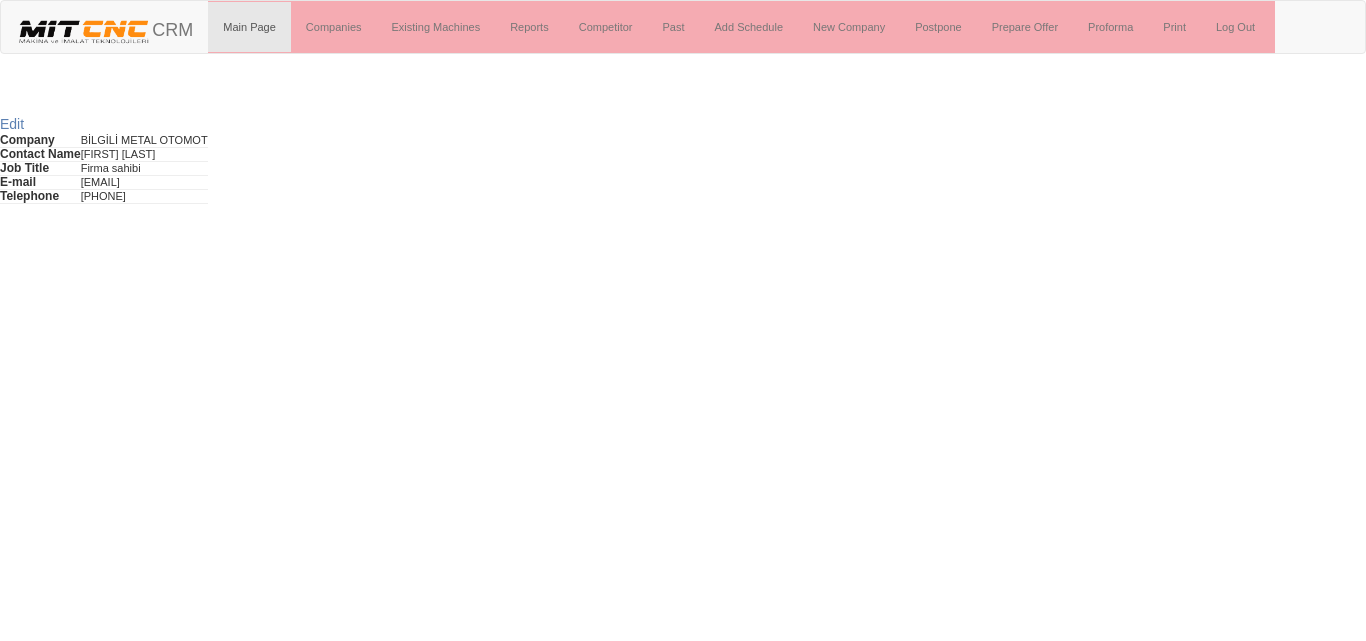 scroll, scrollTop: 0, scrollLeft: 0, axis: both 